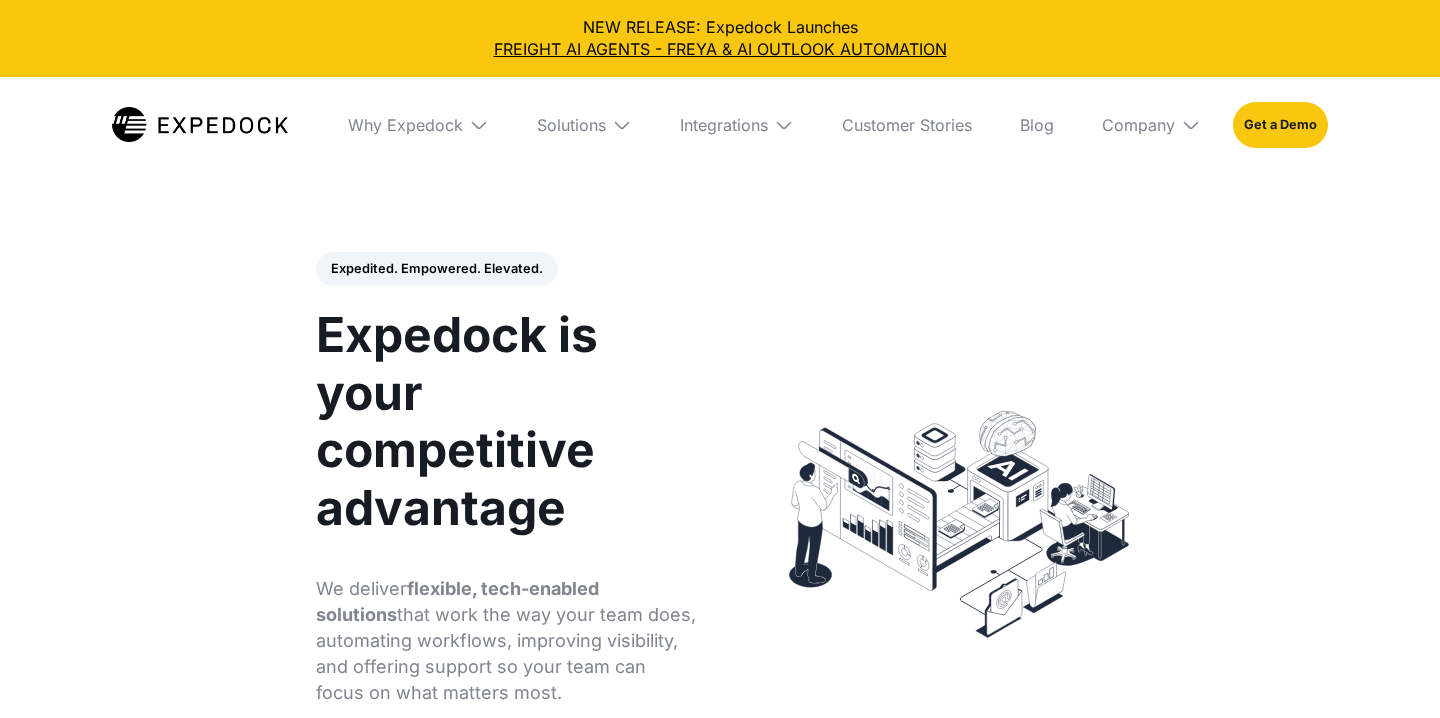 select 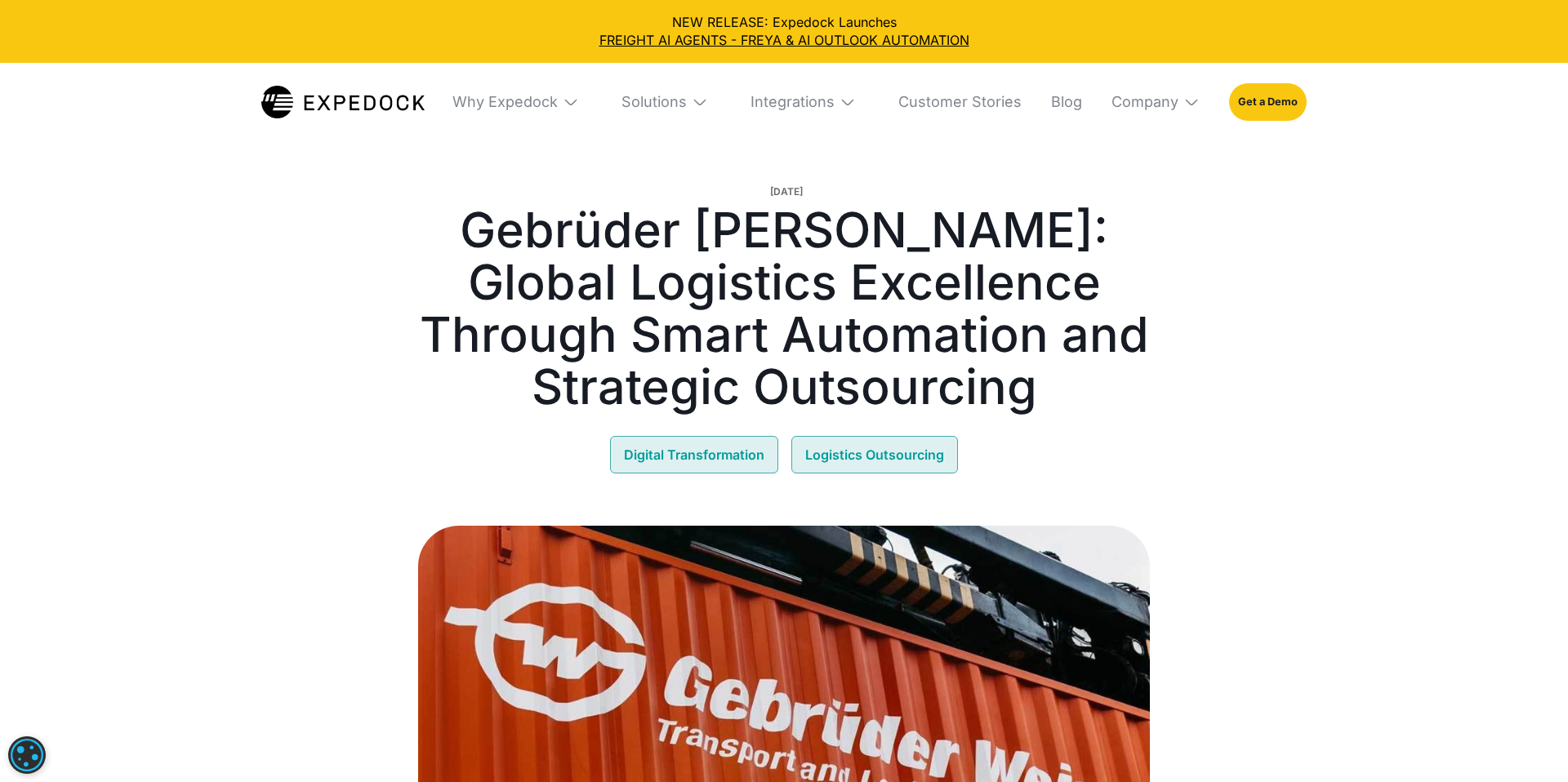 select 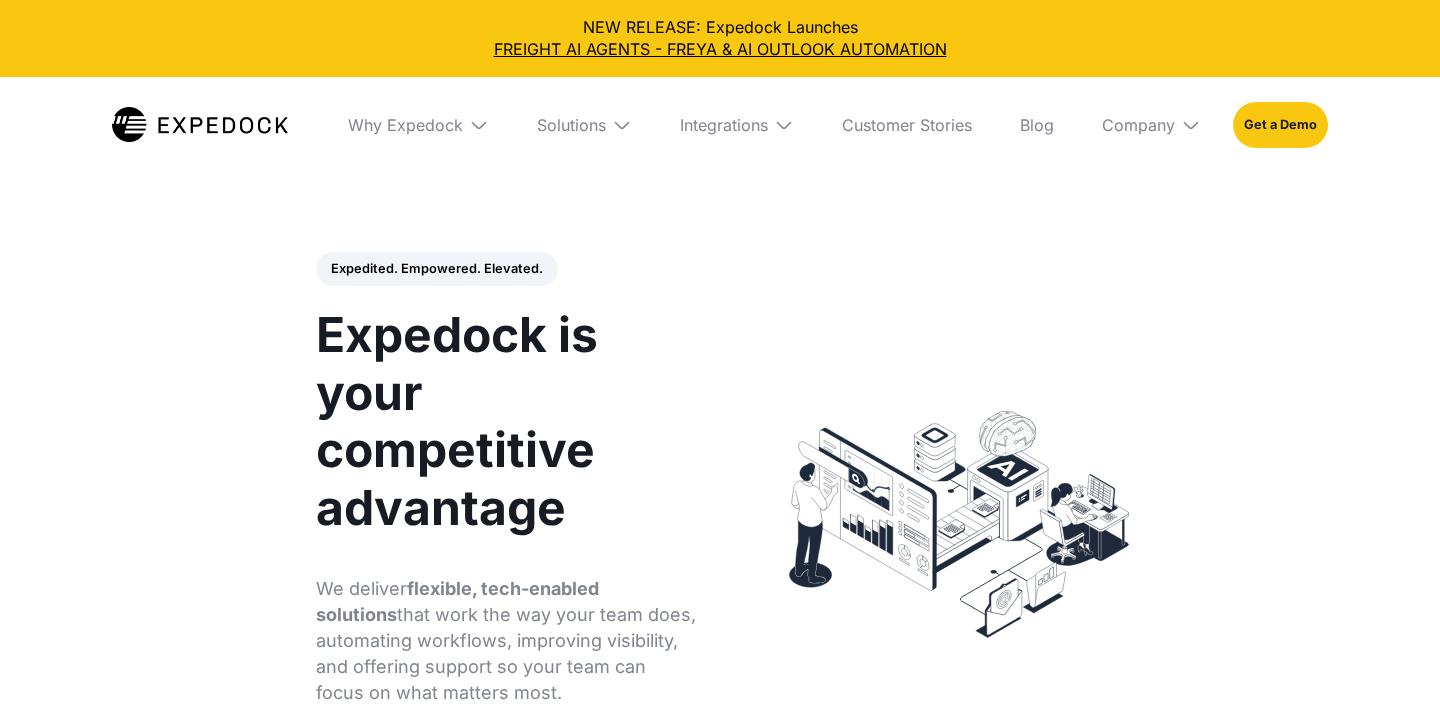 scroll, scrollTop: 0, scrollLeft: 0, axis: both 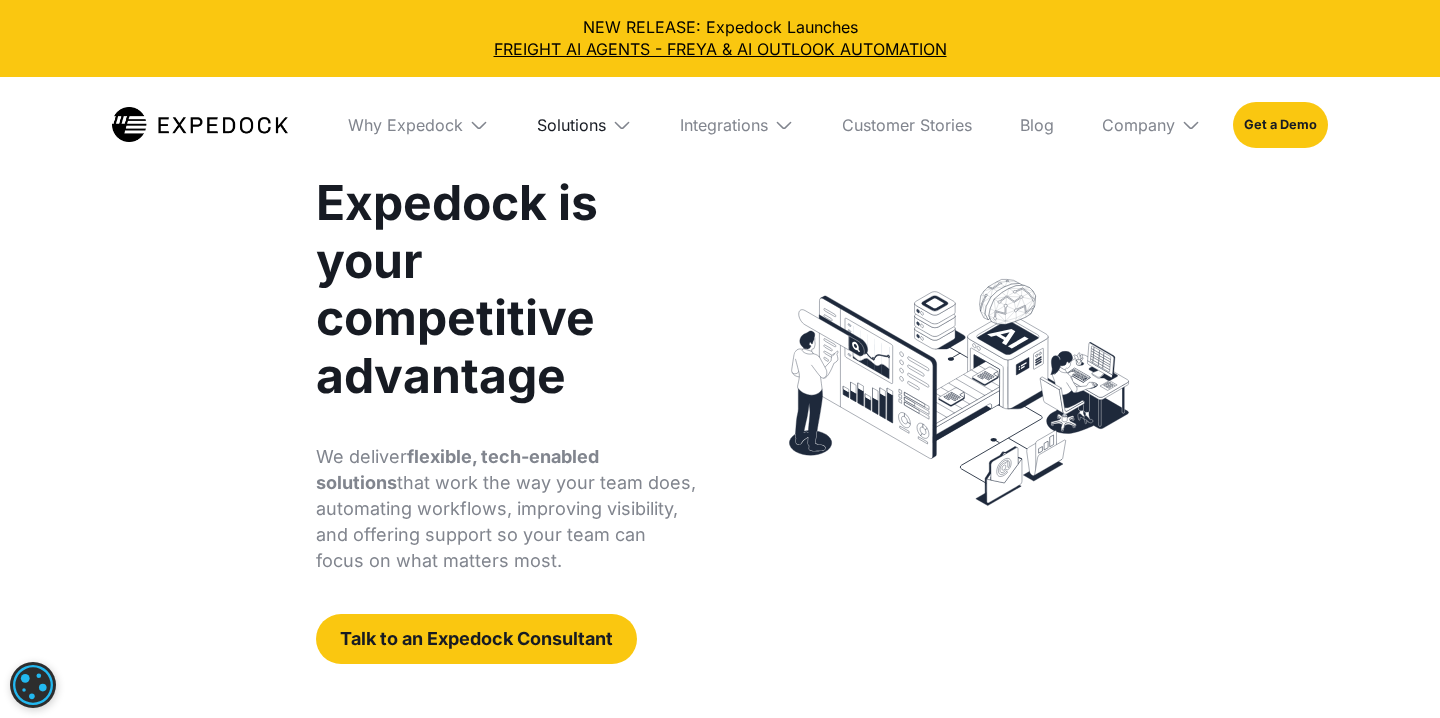 click on "Solutions" at bounding box center [571, 125] 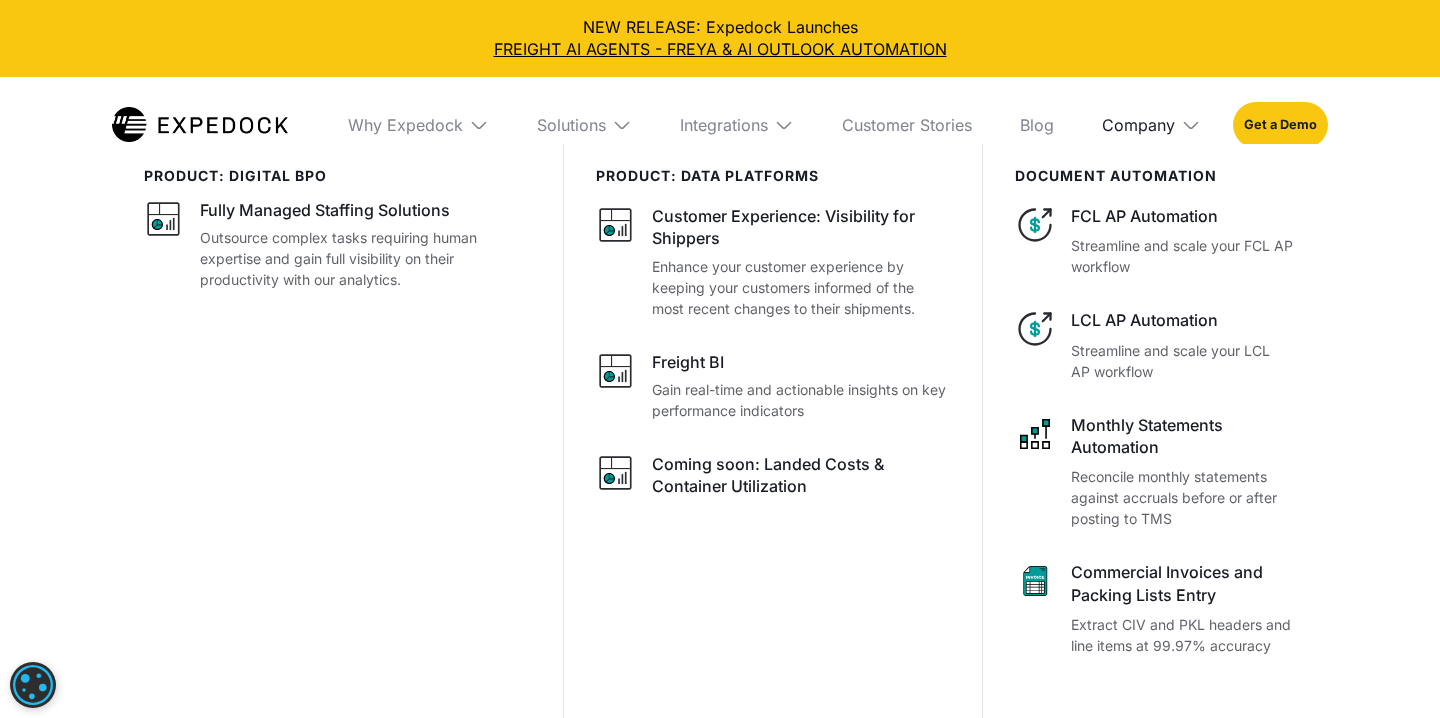 click on "Company" at bounding box center (1138, 125) 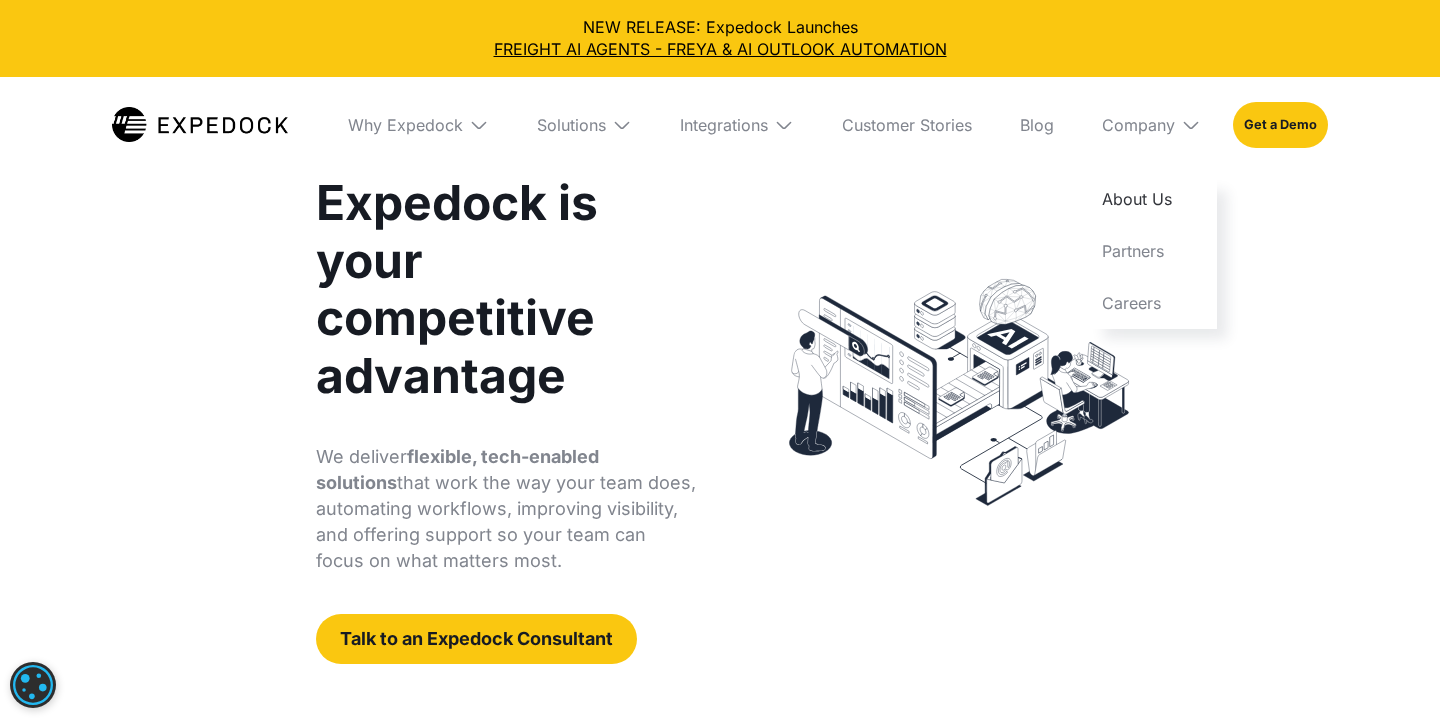 click on "About Us" at bounding box center (1151, 199) 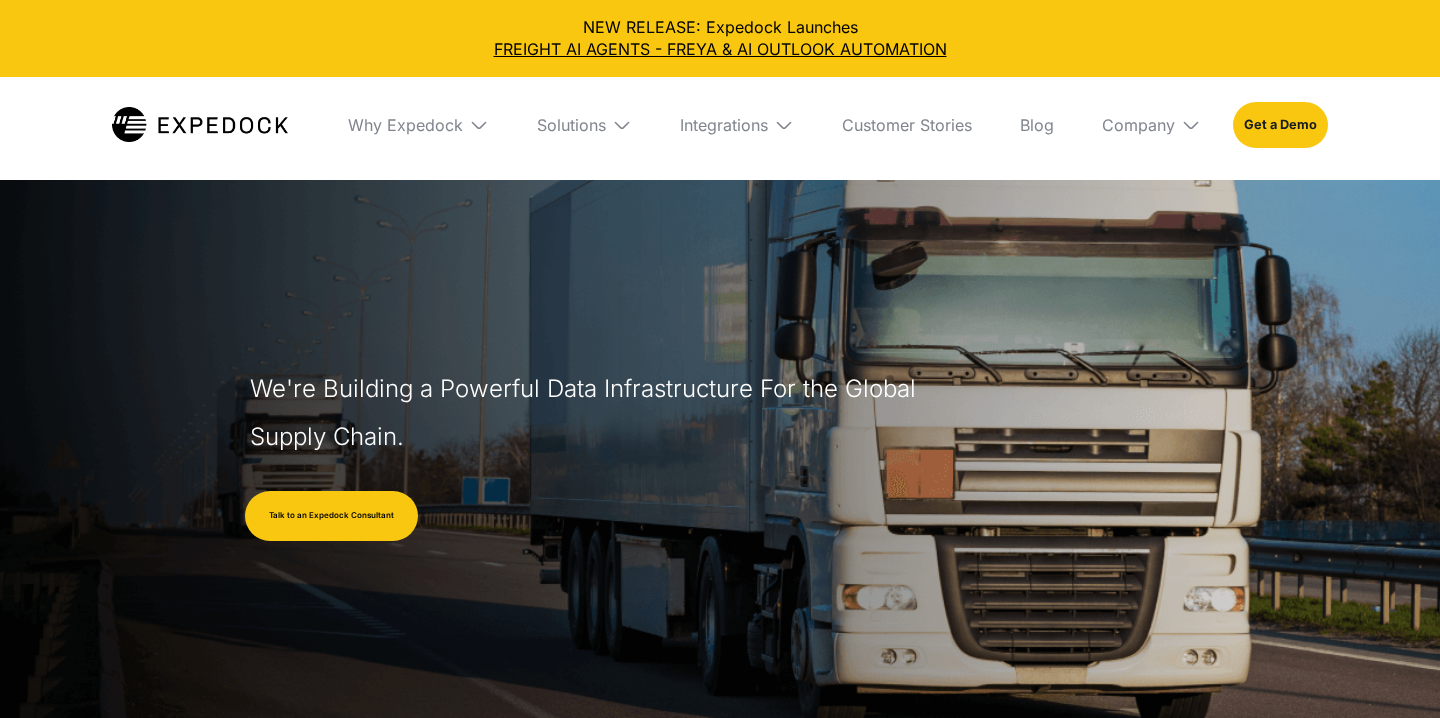 select 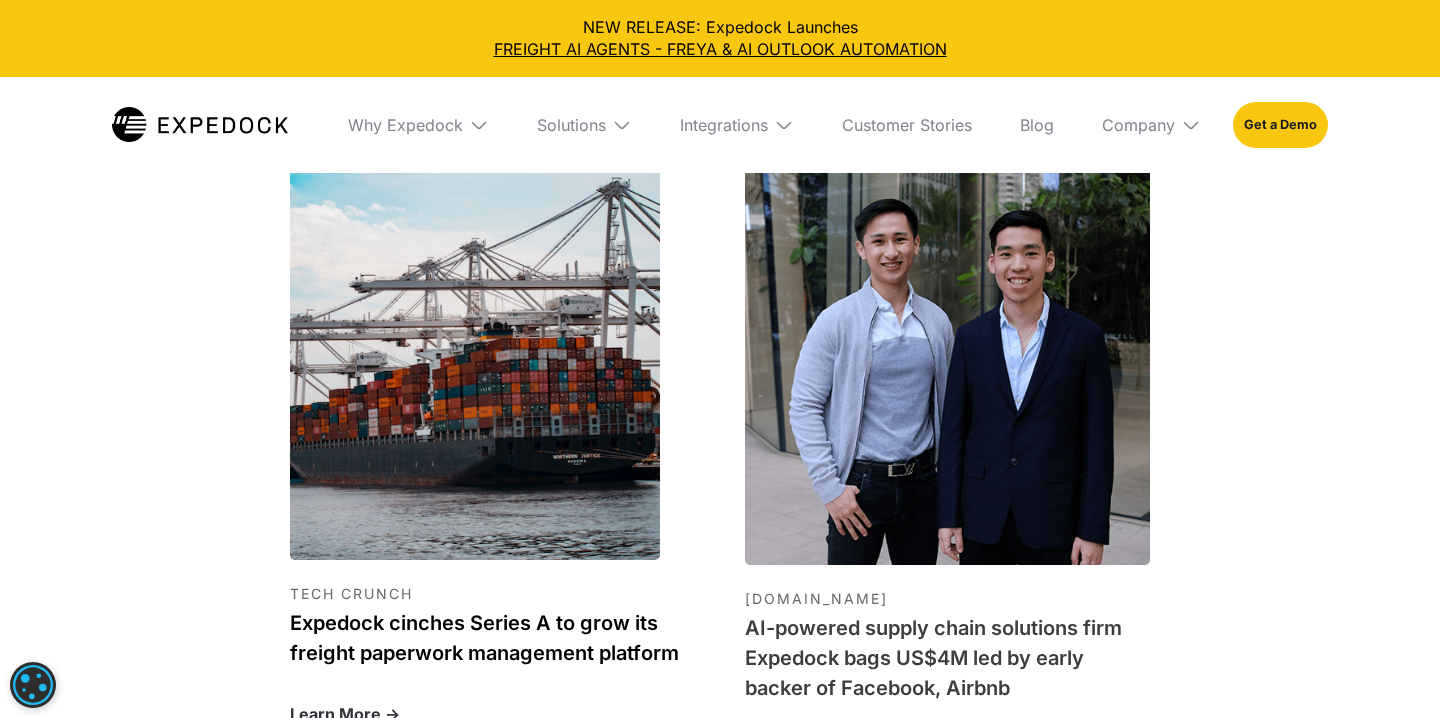scroll, scrollTop: 6273, scrollLeft: 0, axis: vertical 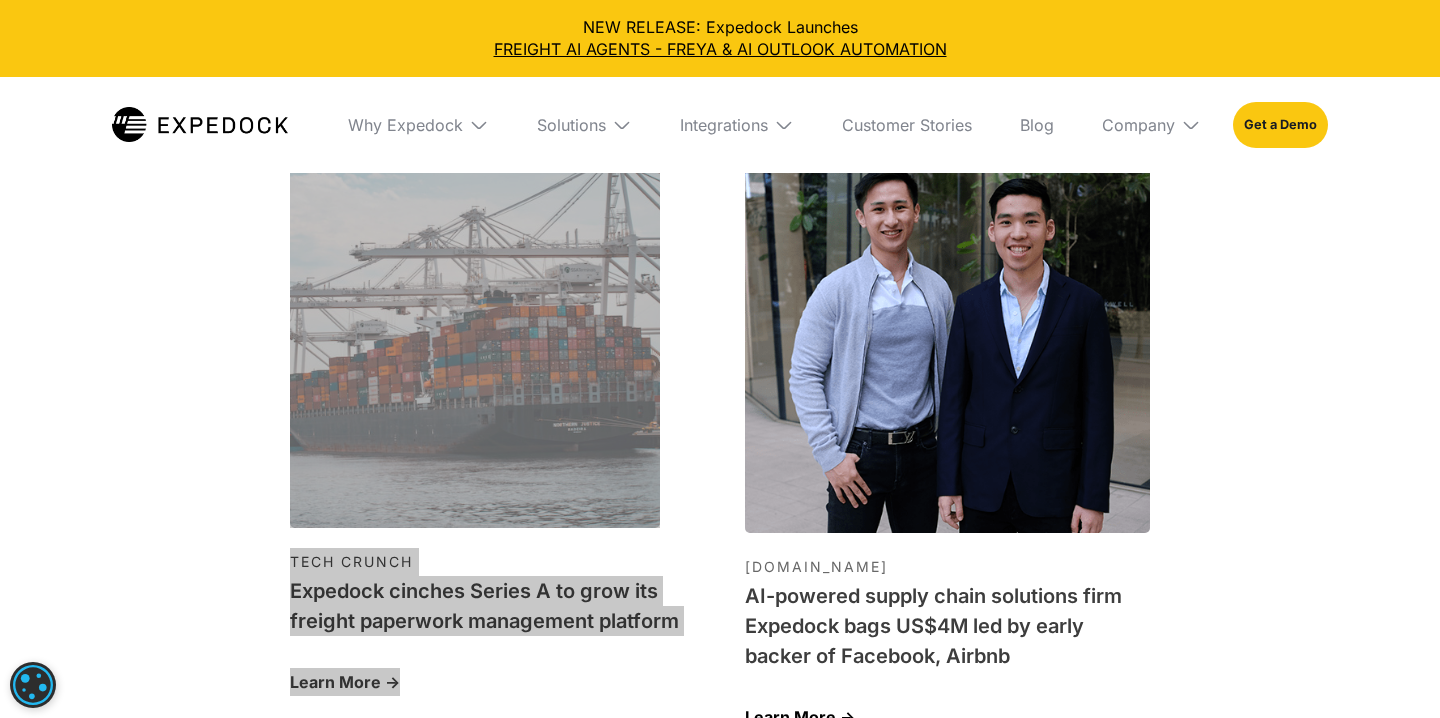 drag, startPoint x: 569, startPoint y: 462, endPoint x: 1010, endPoint y: 3, distance: 636.5234 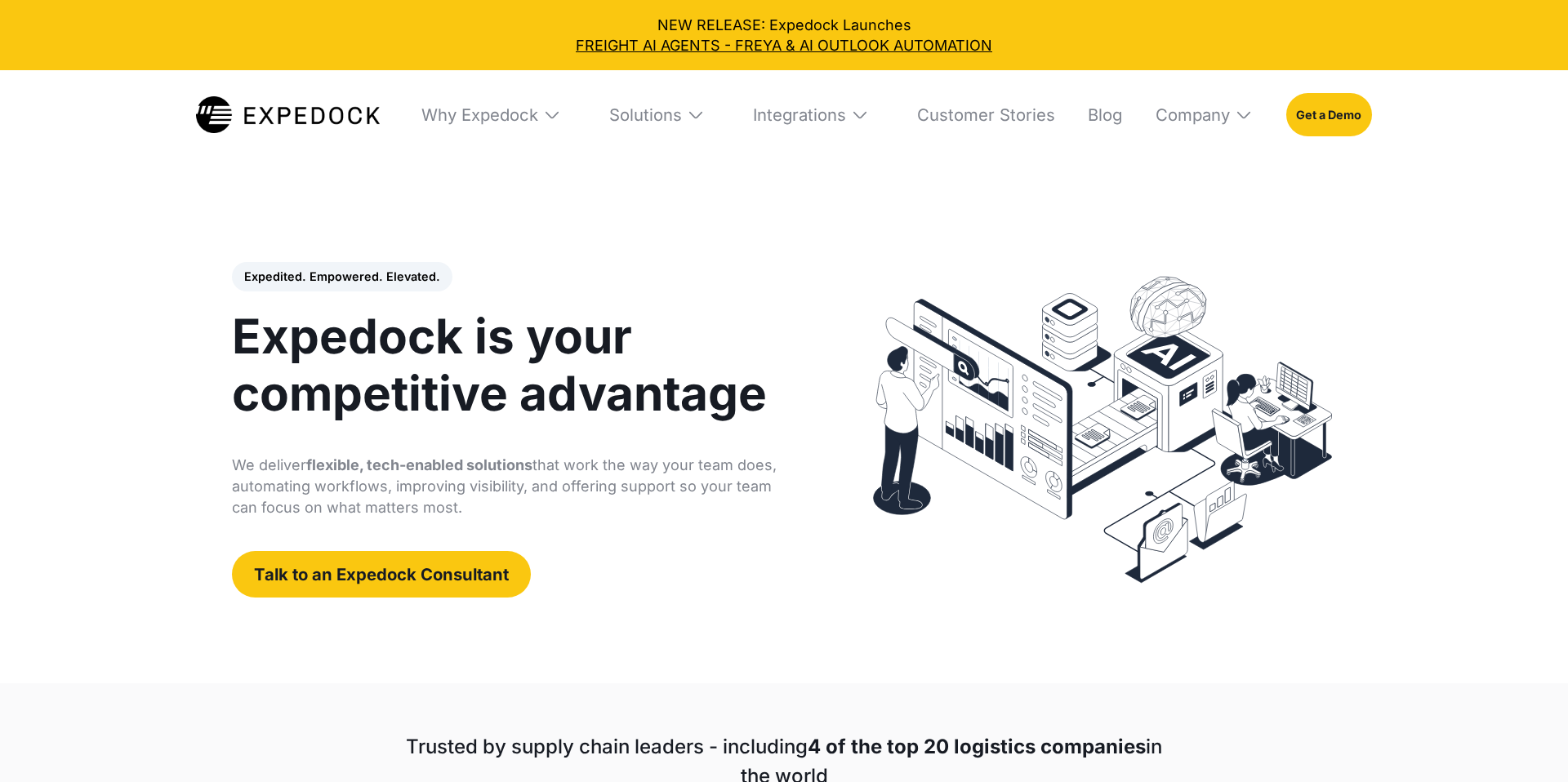 scroll, scrollTop: 0, scrollLeft: 0, axis: both 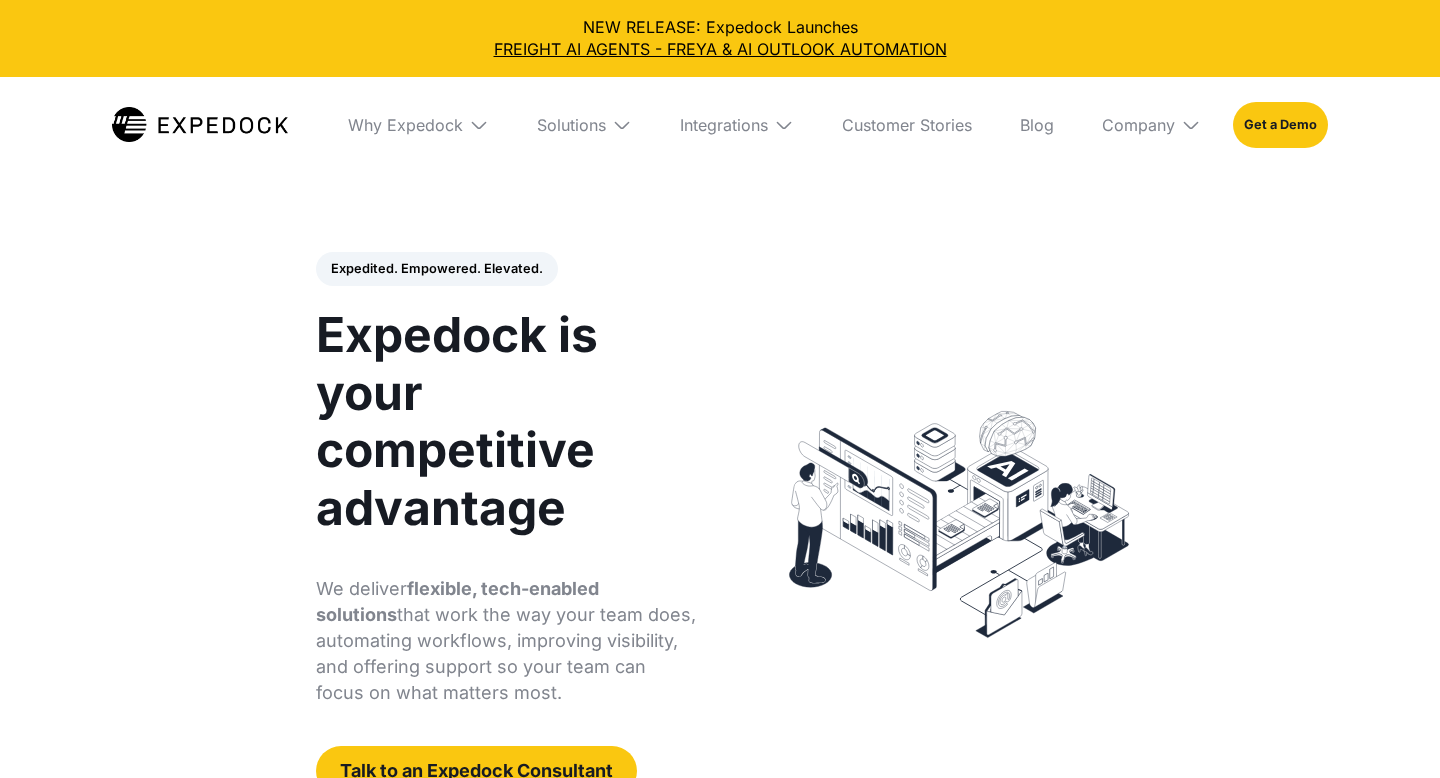 select 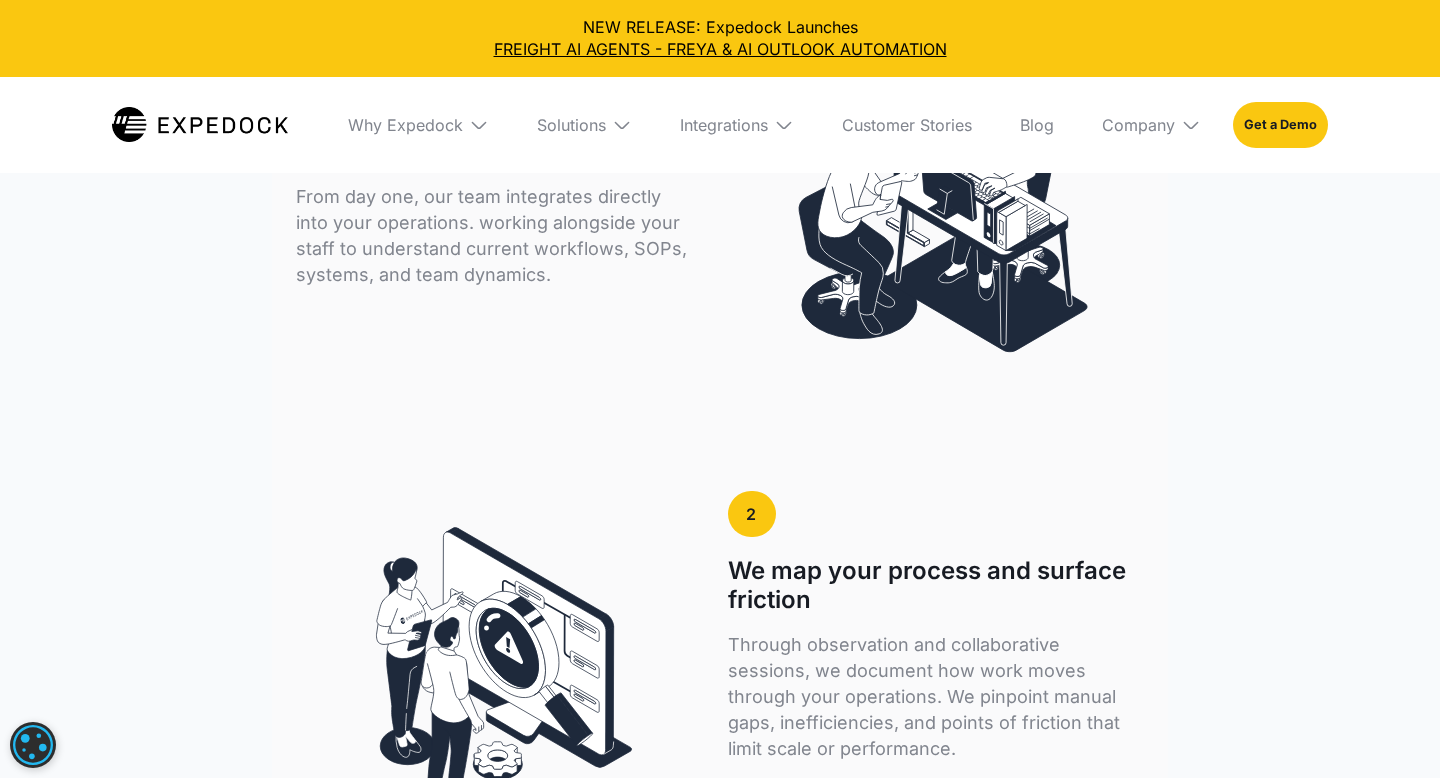 scroll, scrollTop: 3556, scrollLeft: 0, axis: vertical 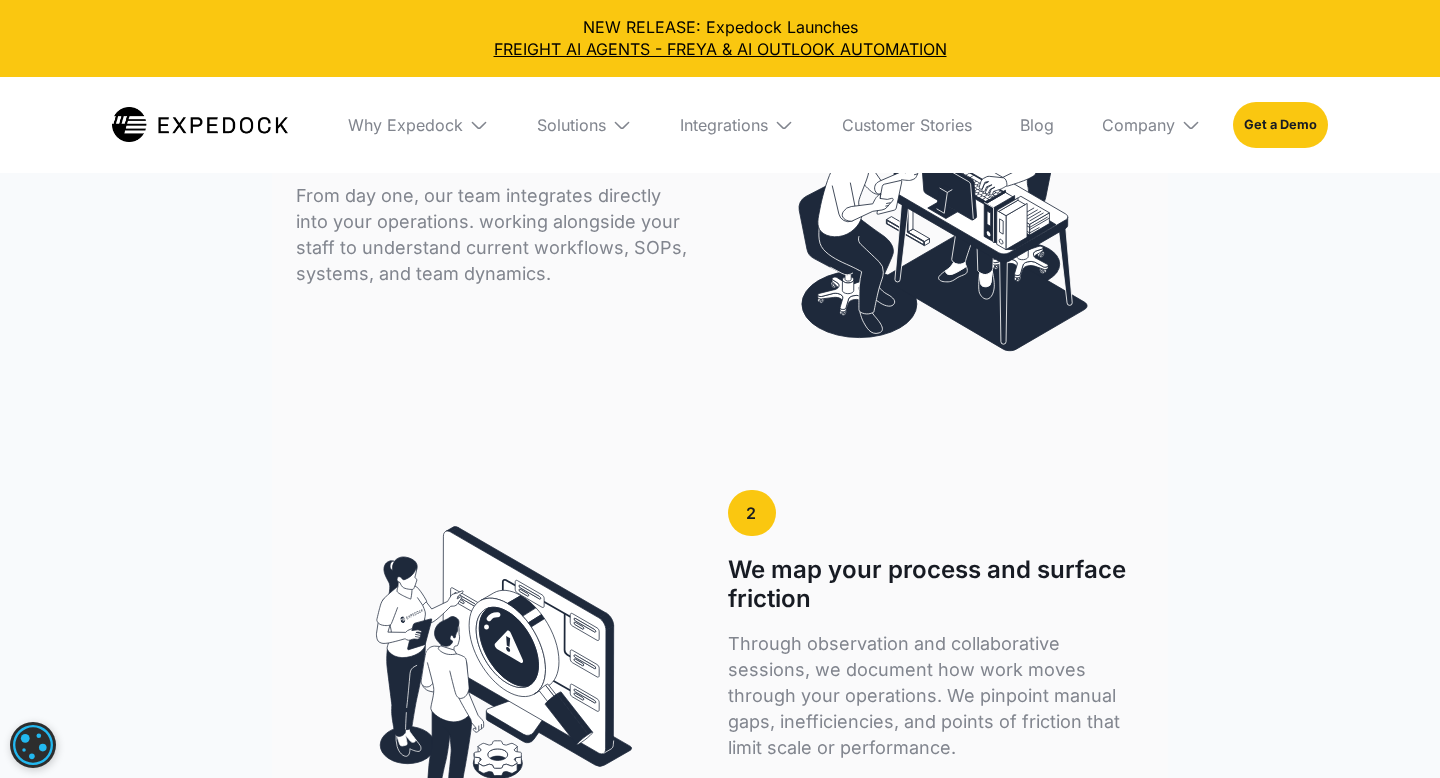 click on "Solutions" at bounding box center (584, 125) 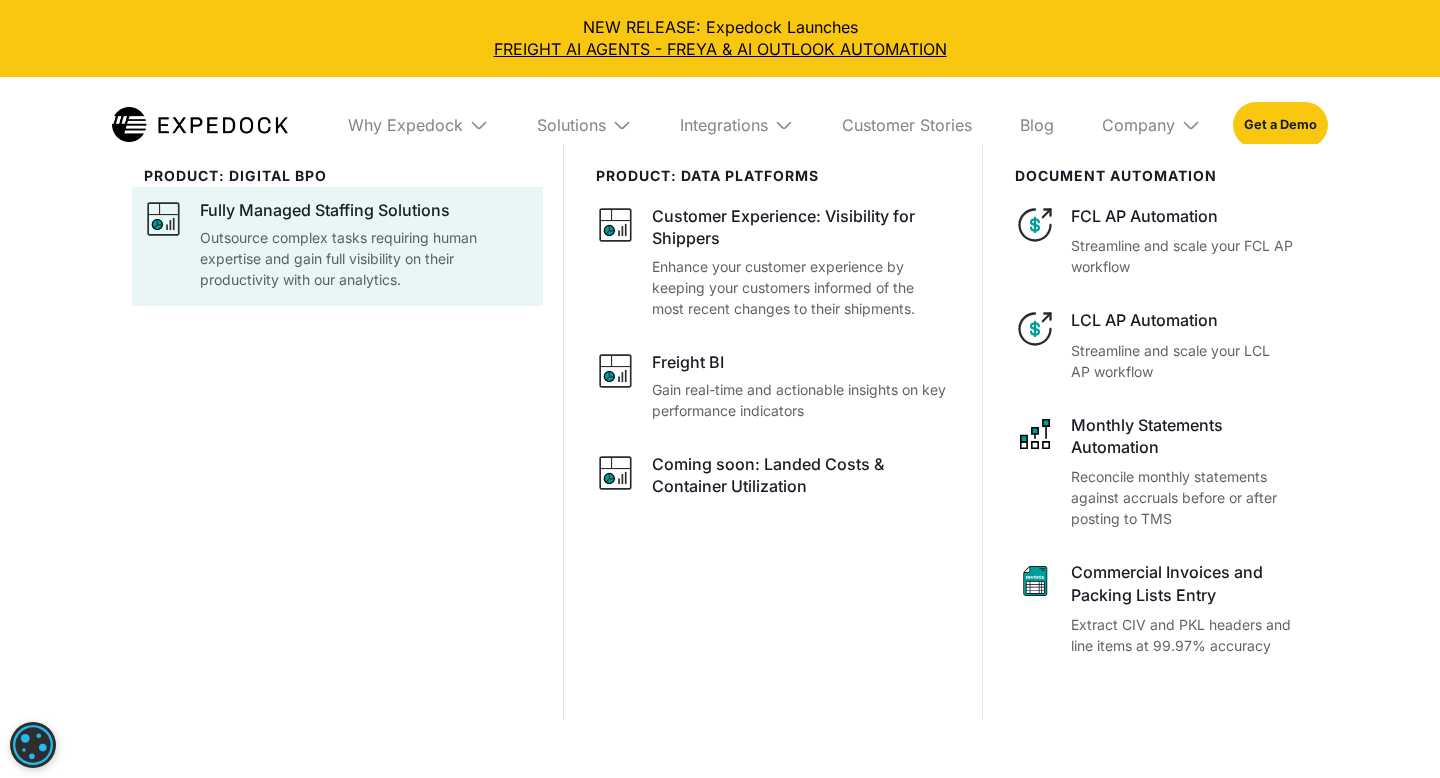 scroll, scrollTop: 3681, scrollLeft: 0, axis: vertical 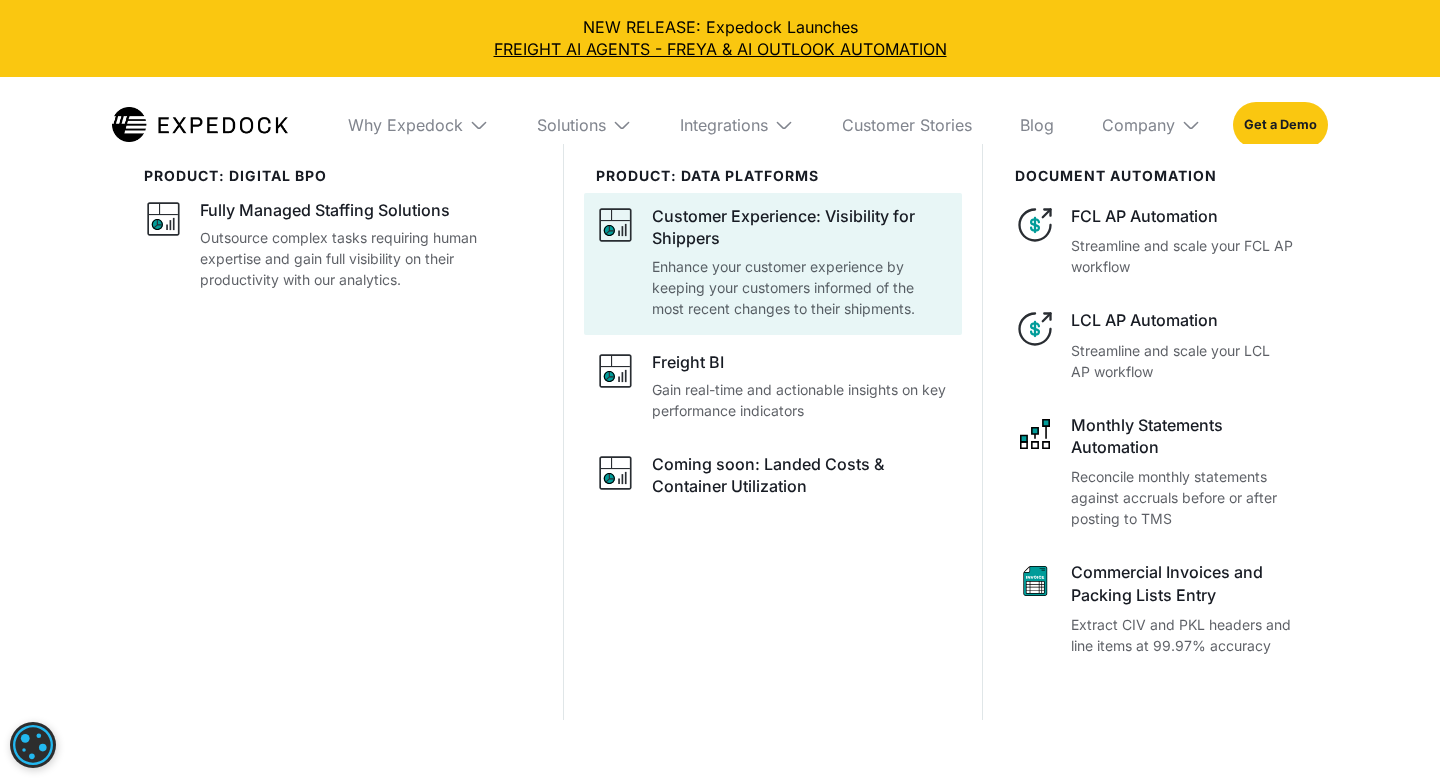 click on "Customer Experience: Visibility for Shippers" at bounding box center [801, 227] 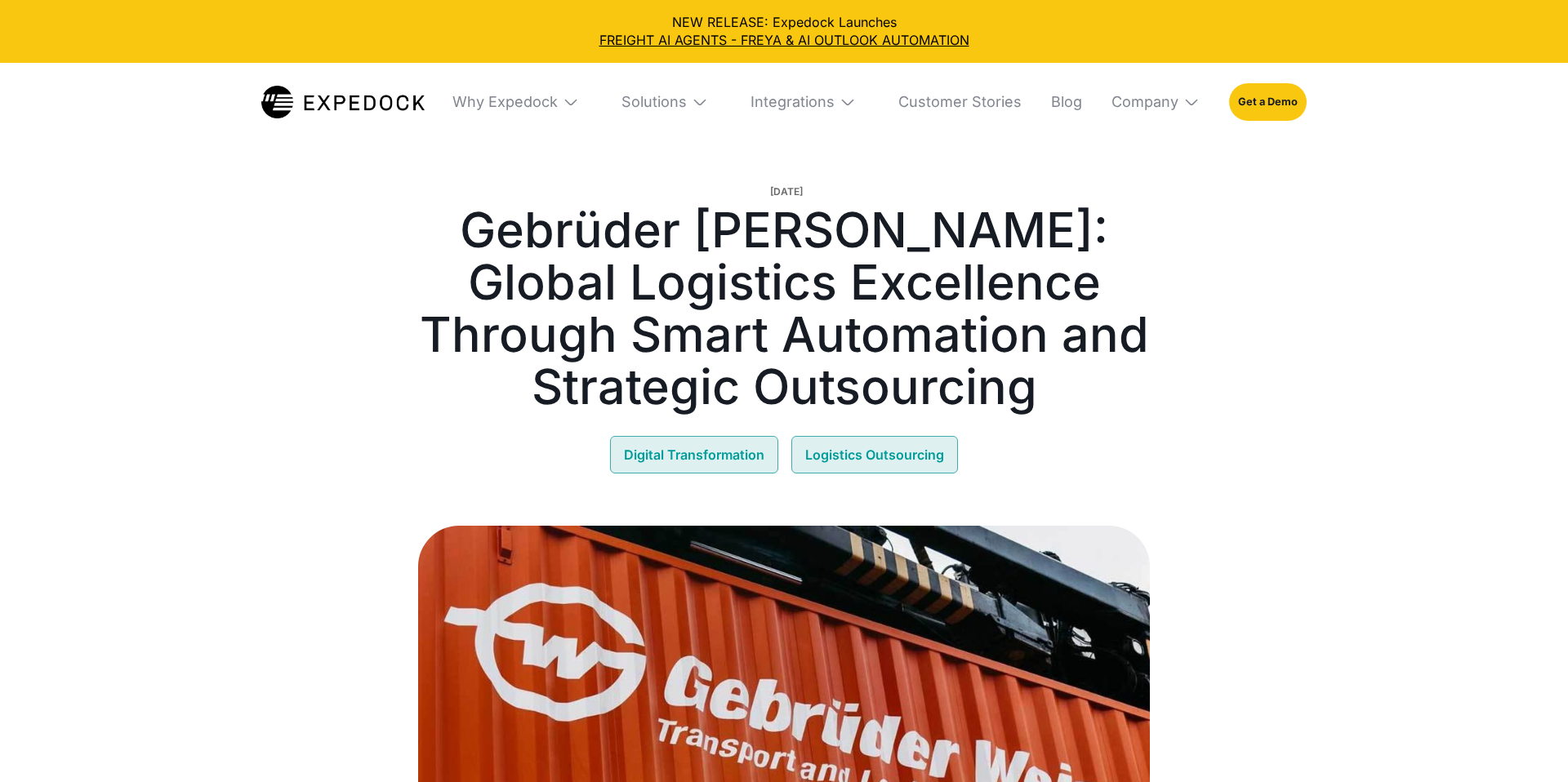 select 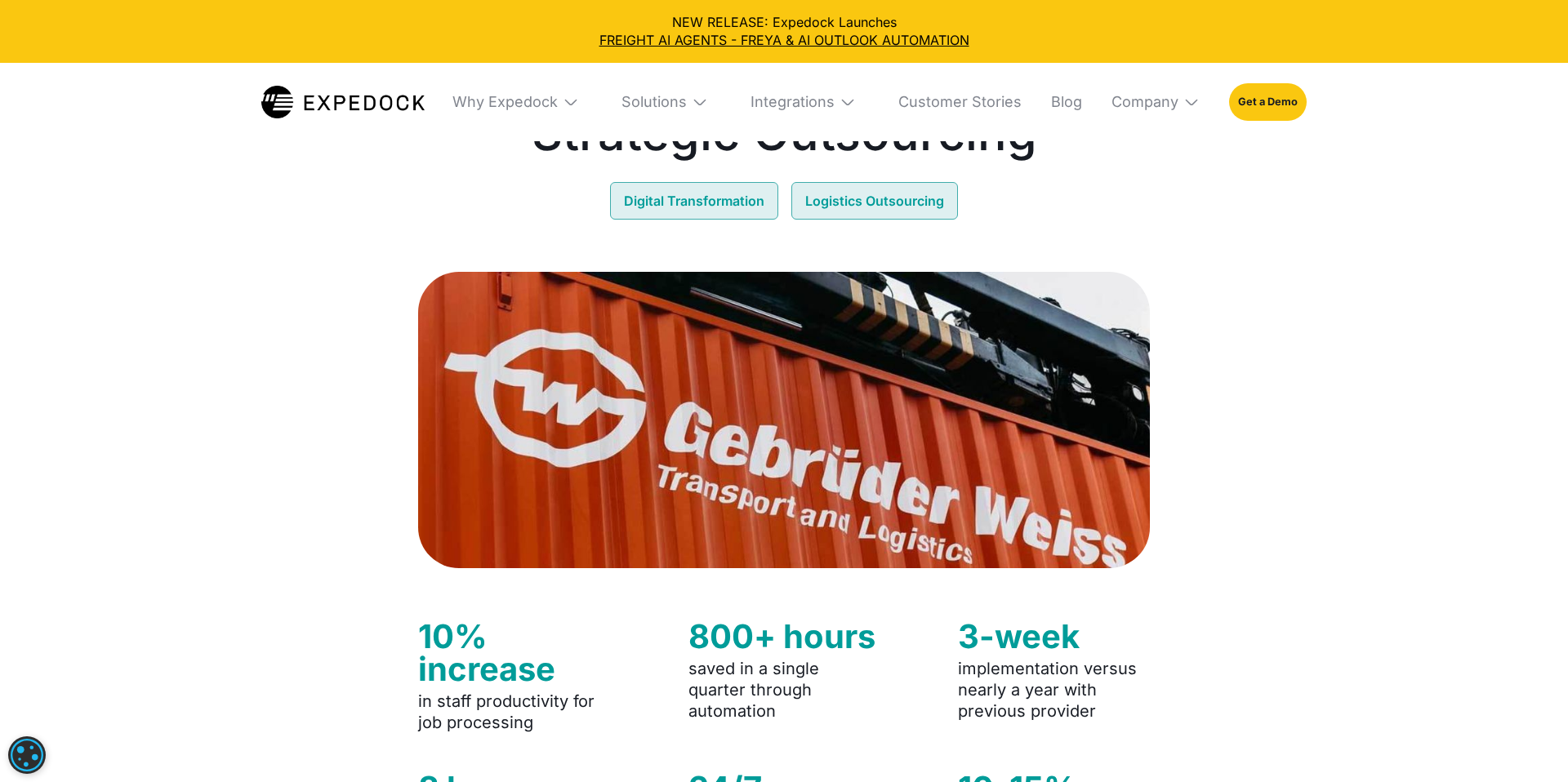 scroll, scrollTop: 253, scrollLeft: 0, axis: vertical 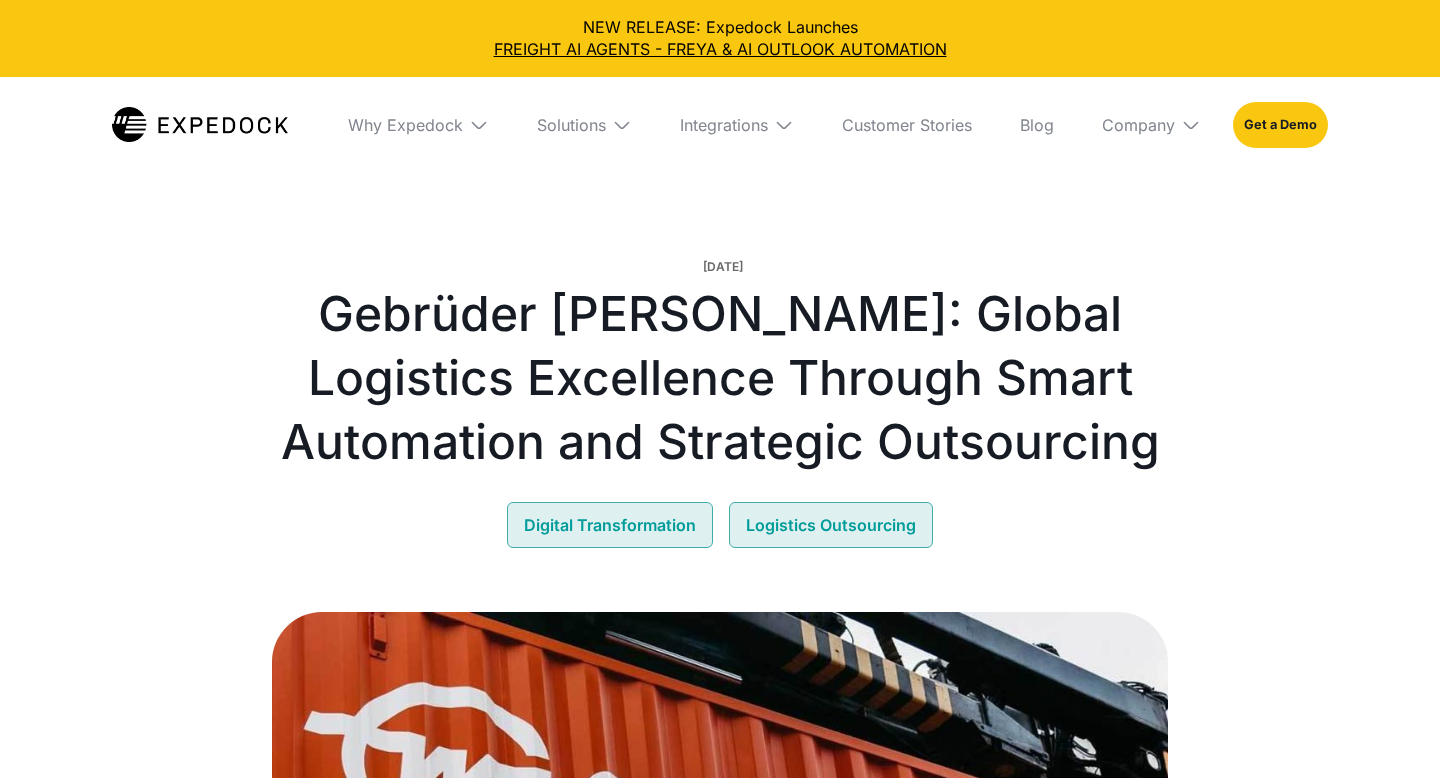 select 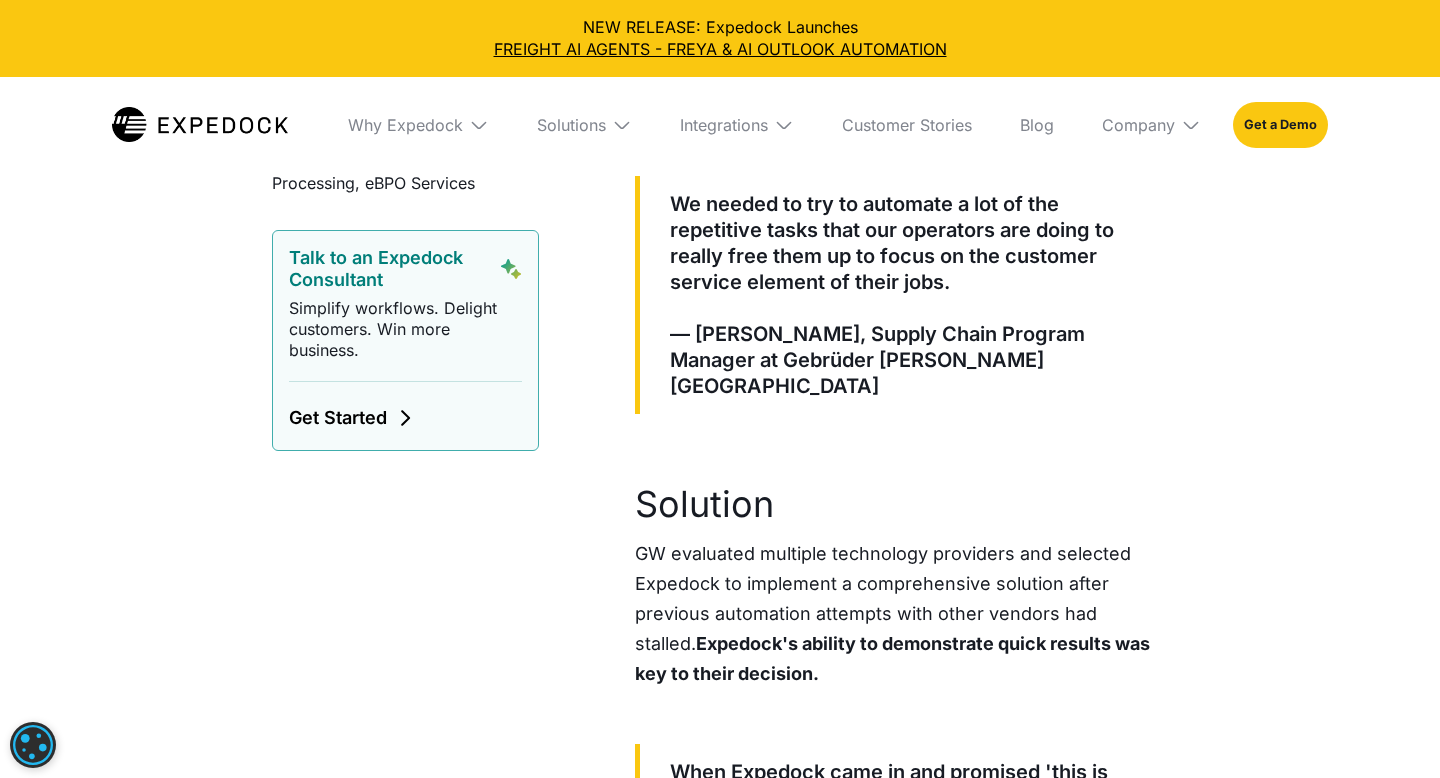 scroll, scrollTop: 2074, scrollLeft: 0, axis: vertical 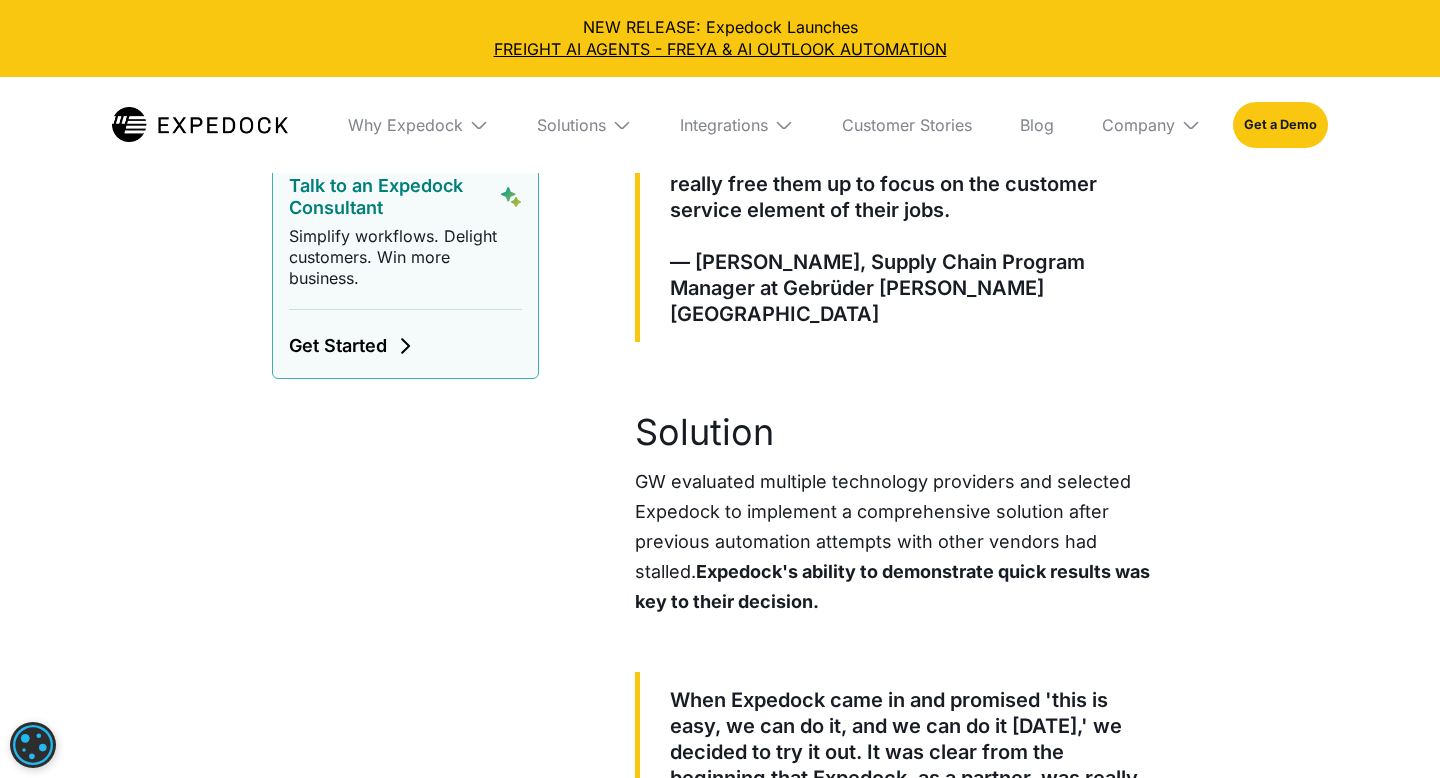 click on "GW evaluated multiple technology providers and selected Expedock to implement a comprehensive solution after previous automation attempts with other vendors had stalled.  Expedock's ability to demonstrate quick results was key to their decision." at bounding box center [901, 542] 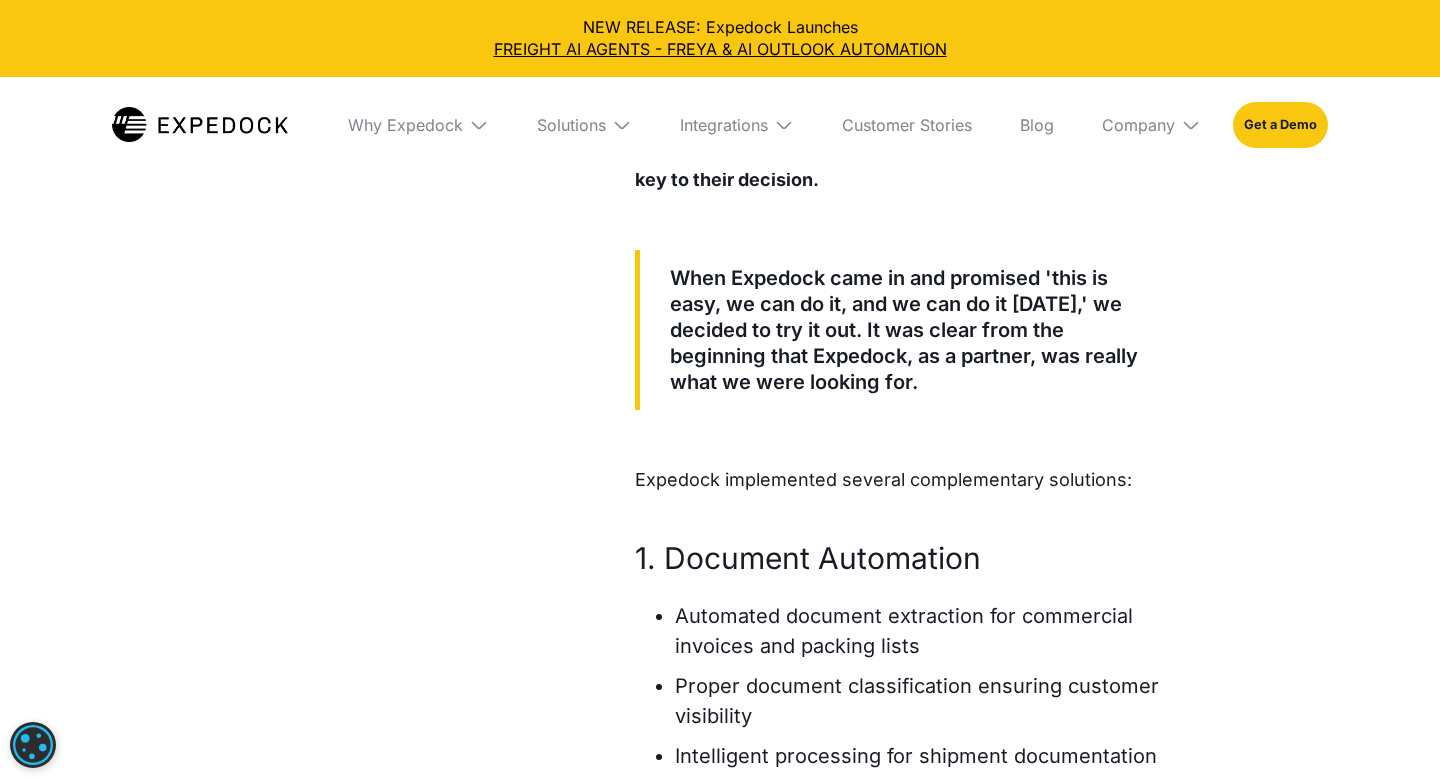 scroll, scrollTop: 2250, scrollLeft: 0, axis: vertical 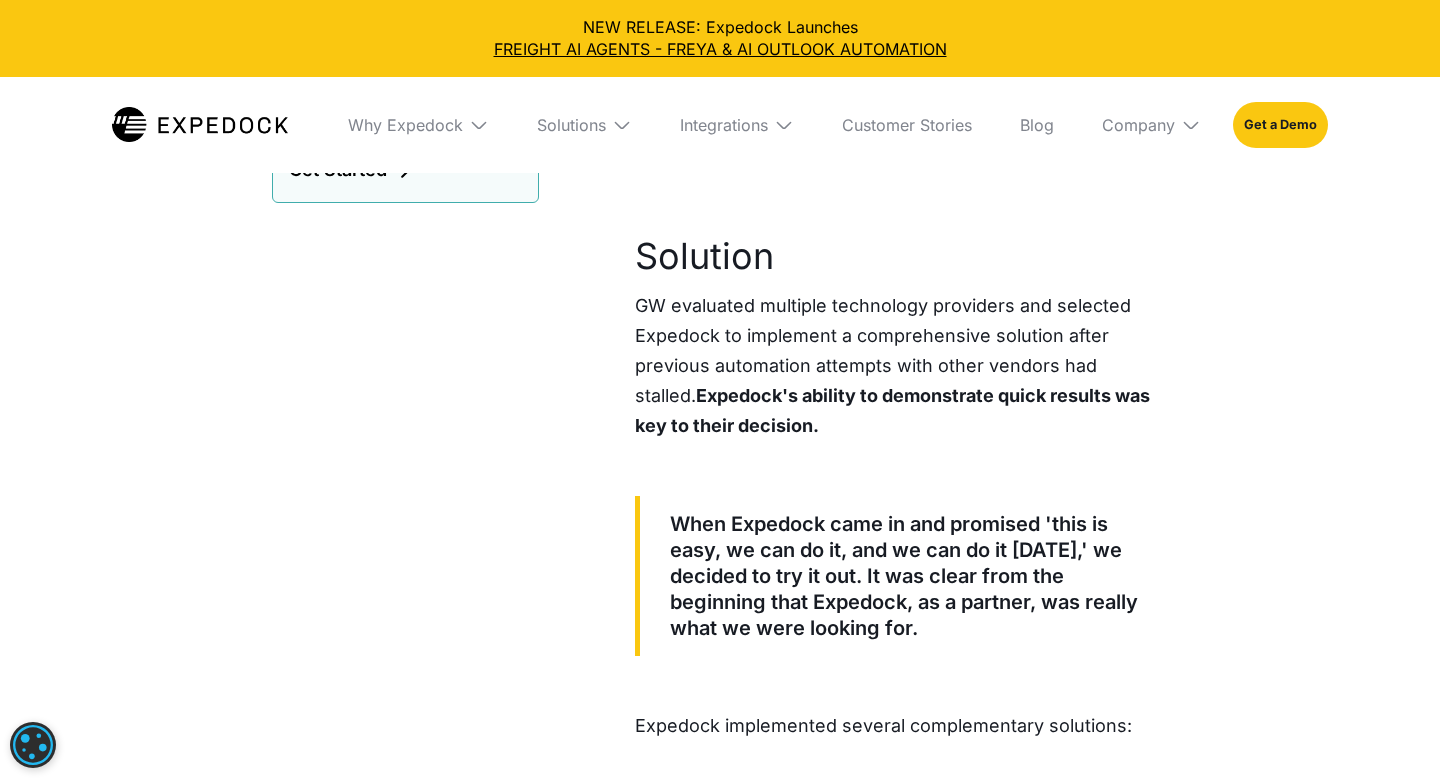 click on "Why Expedock" at bounding box center (418, 125) 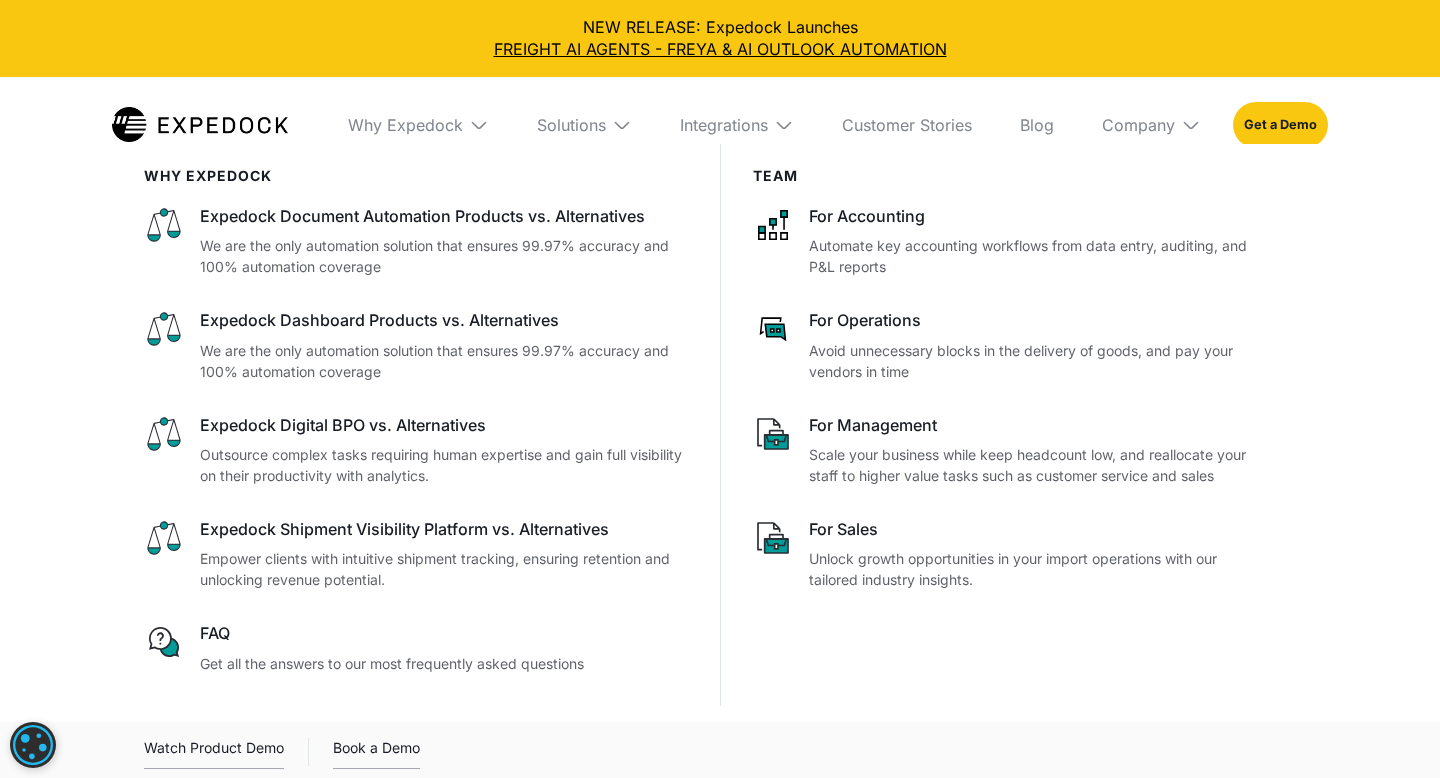click on "Solutions" at bounding box center [584, 125] 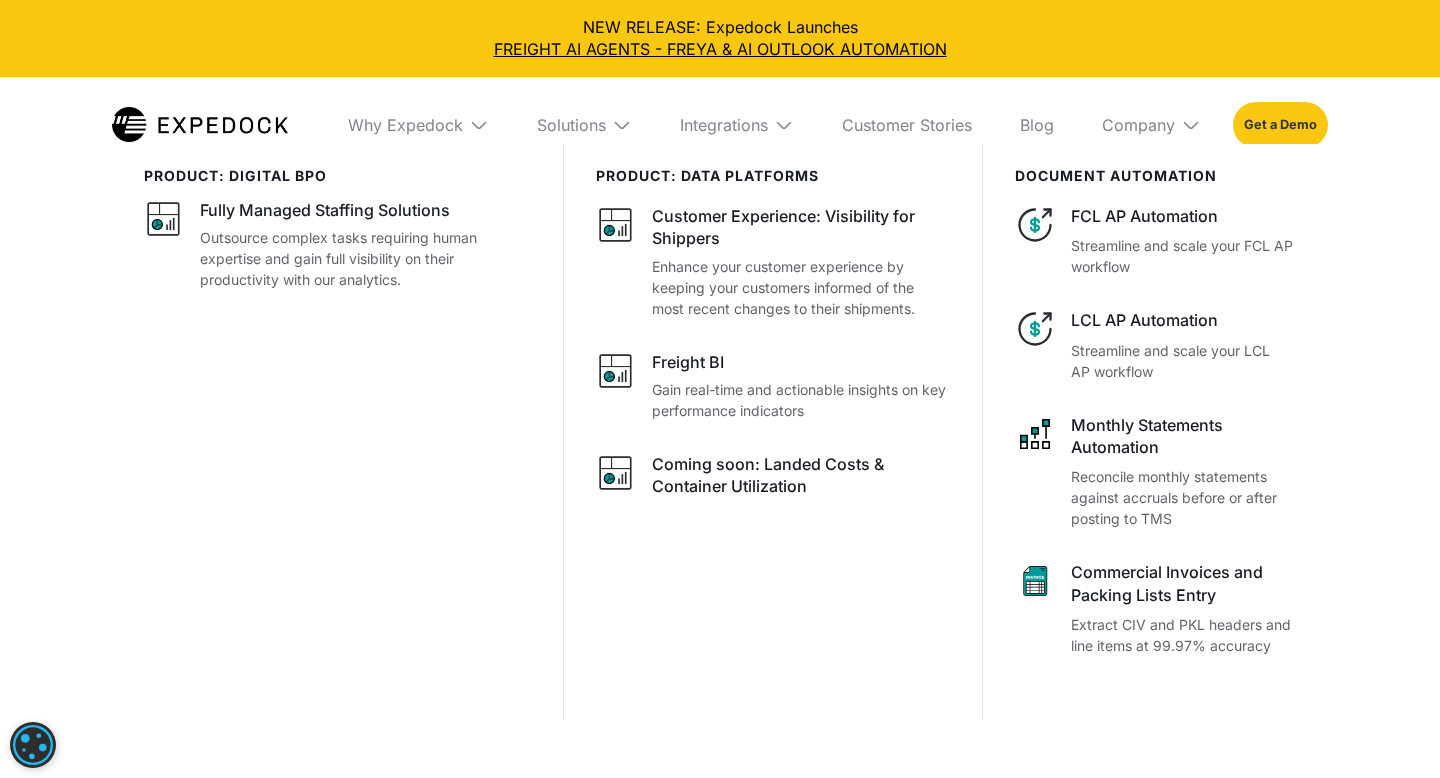 click on "Get a Demo" at bounding box center (1280, 125) 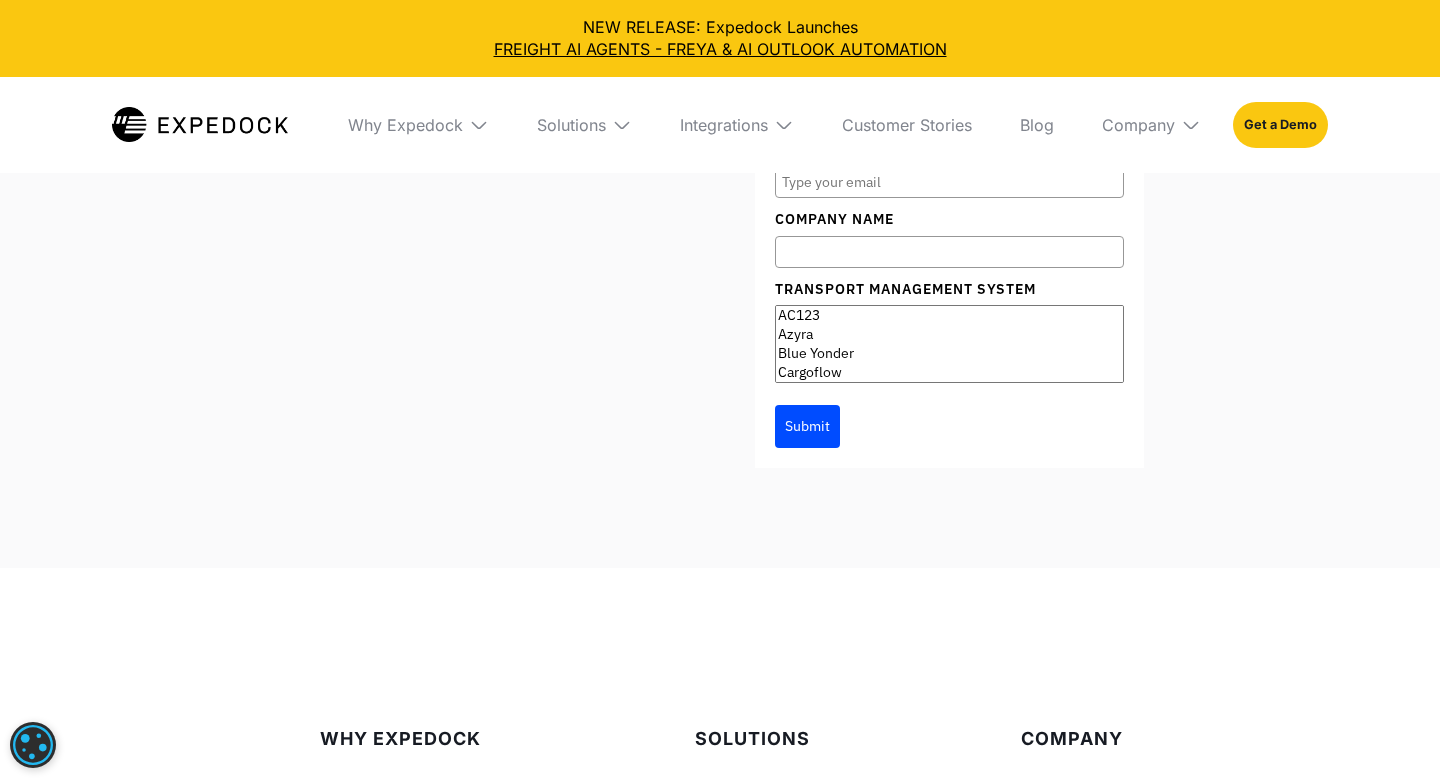 scroll, scrollTop: 9865, scrollLeft: 0, axis: vertical 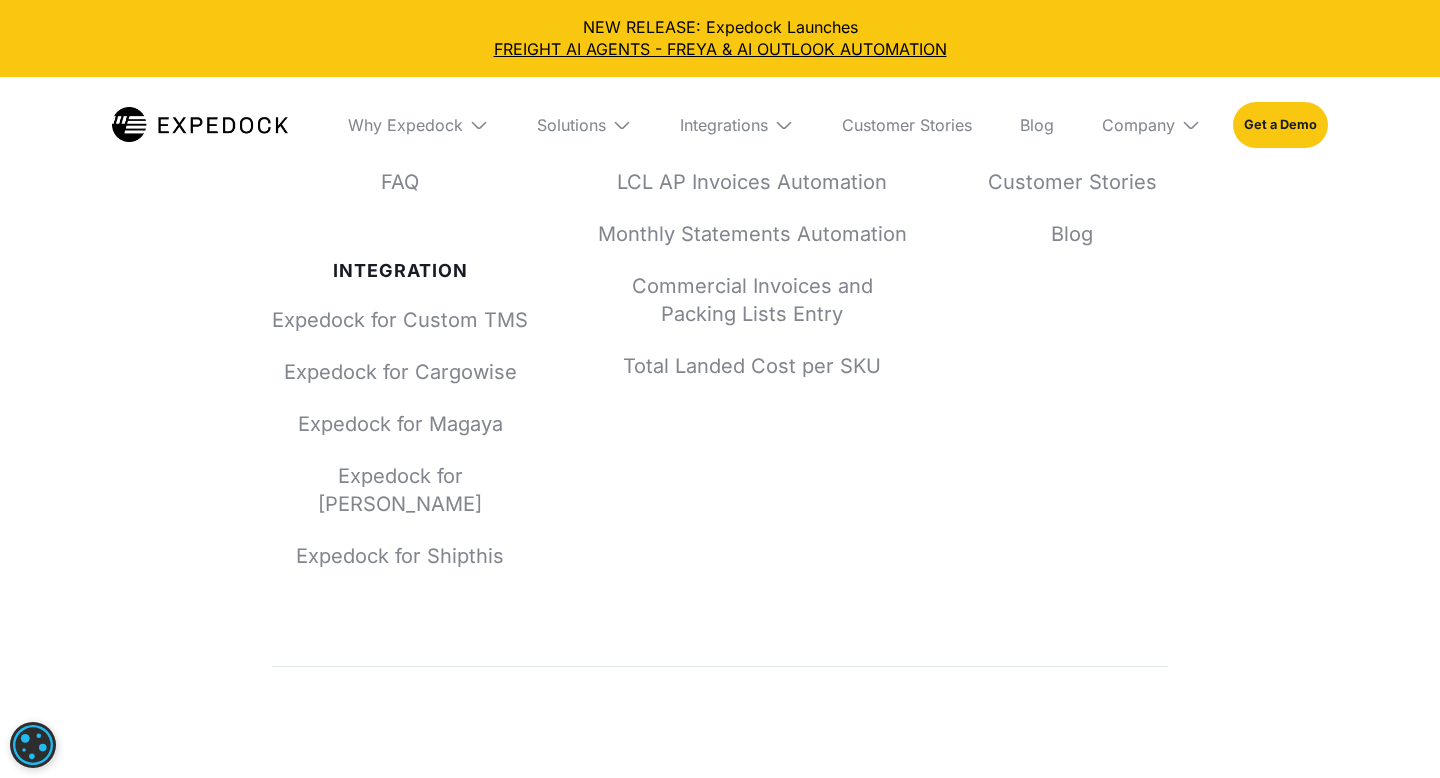 click at bounding box center [701, 809] 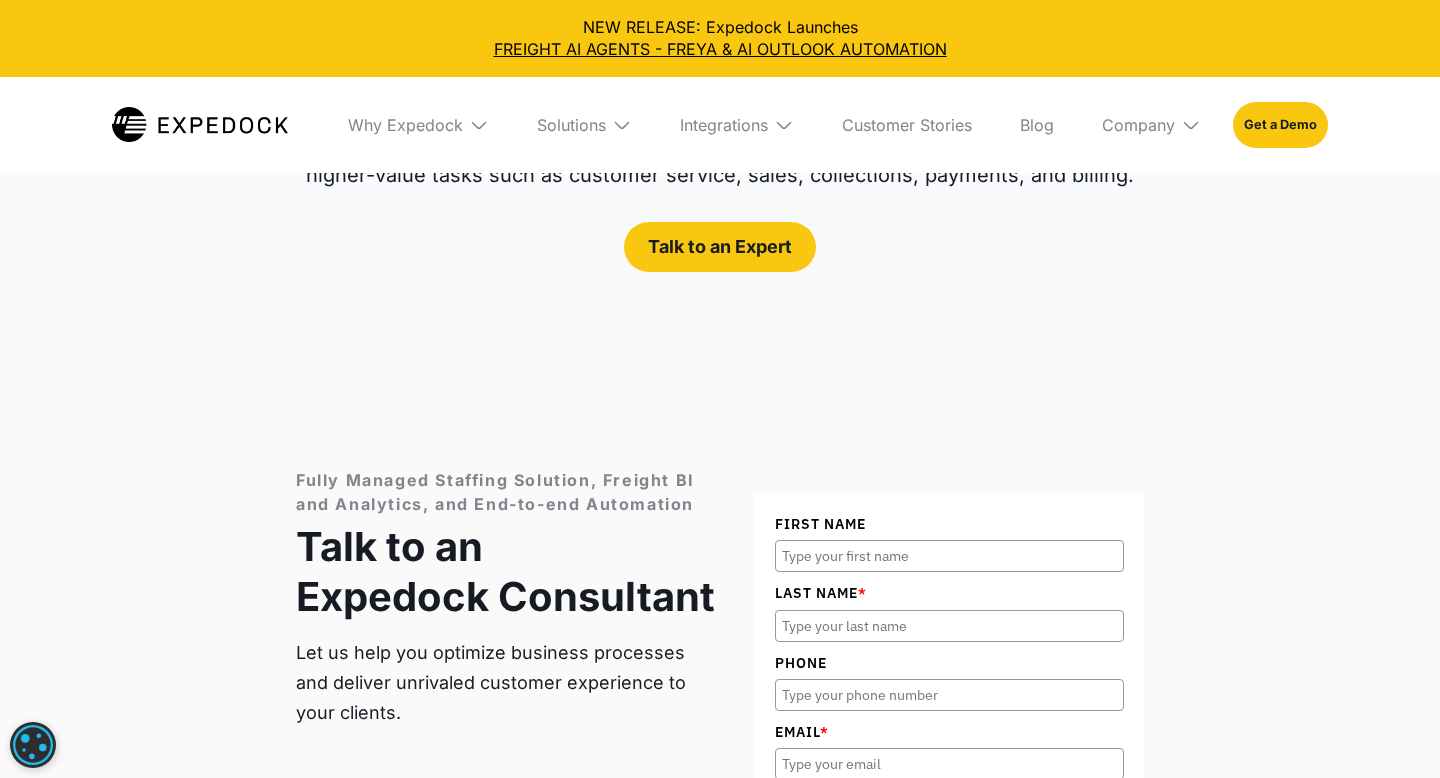 scroll, scrollTop: 7947, scrollLeft: 0, axis: vertical 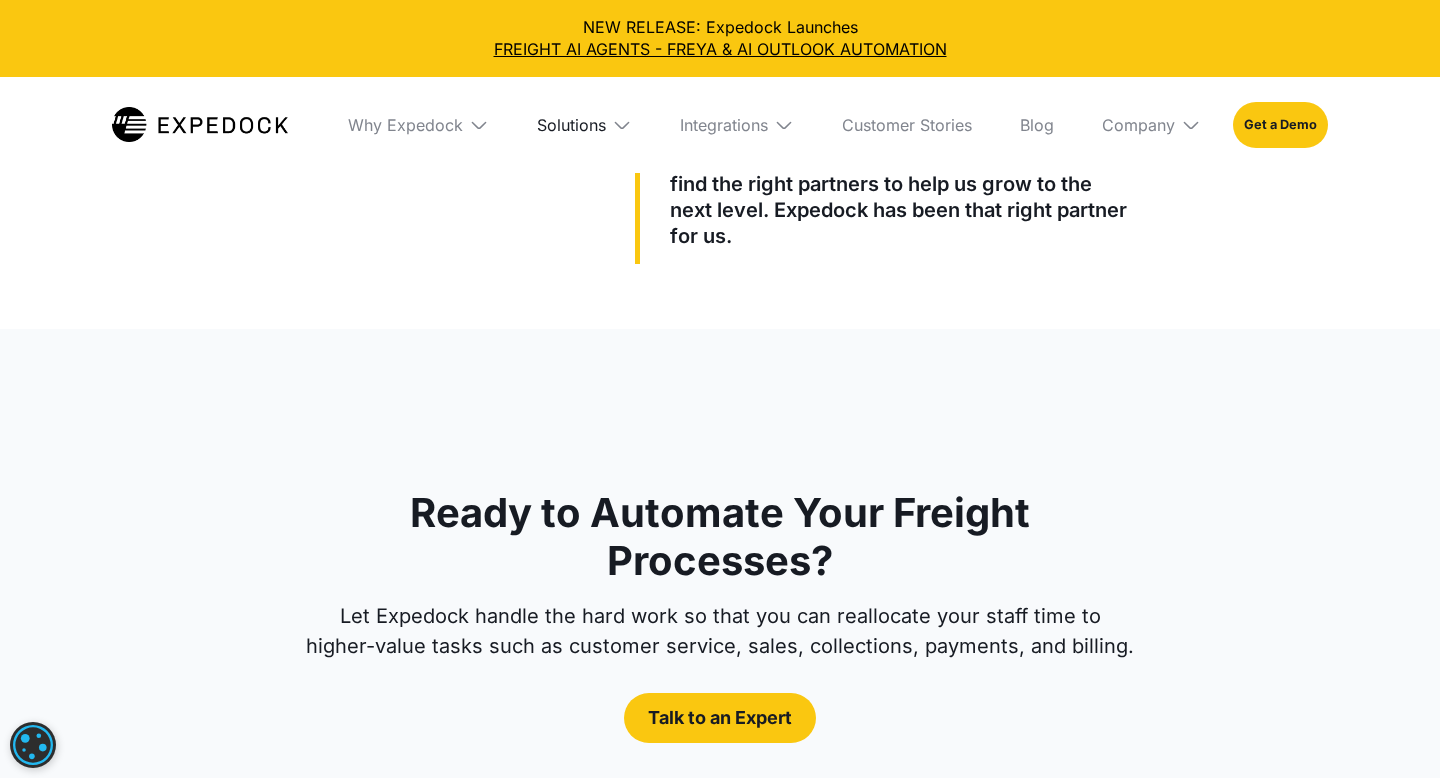 click on "Solutions" at bounding box center [571, 125] 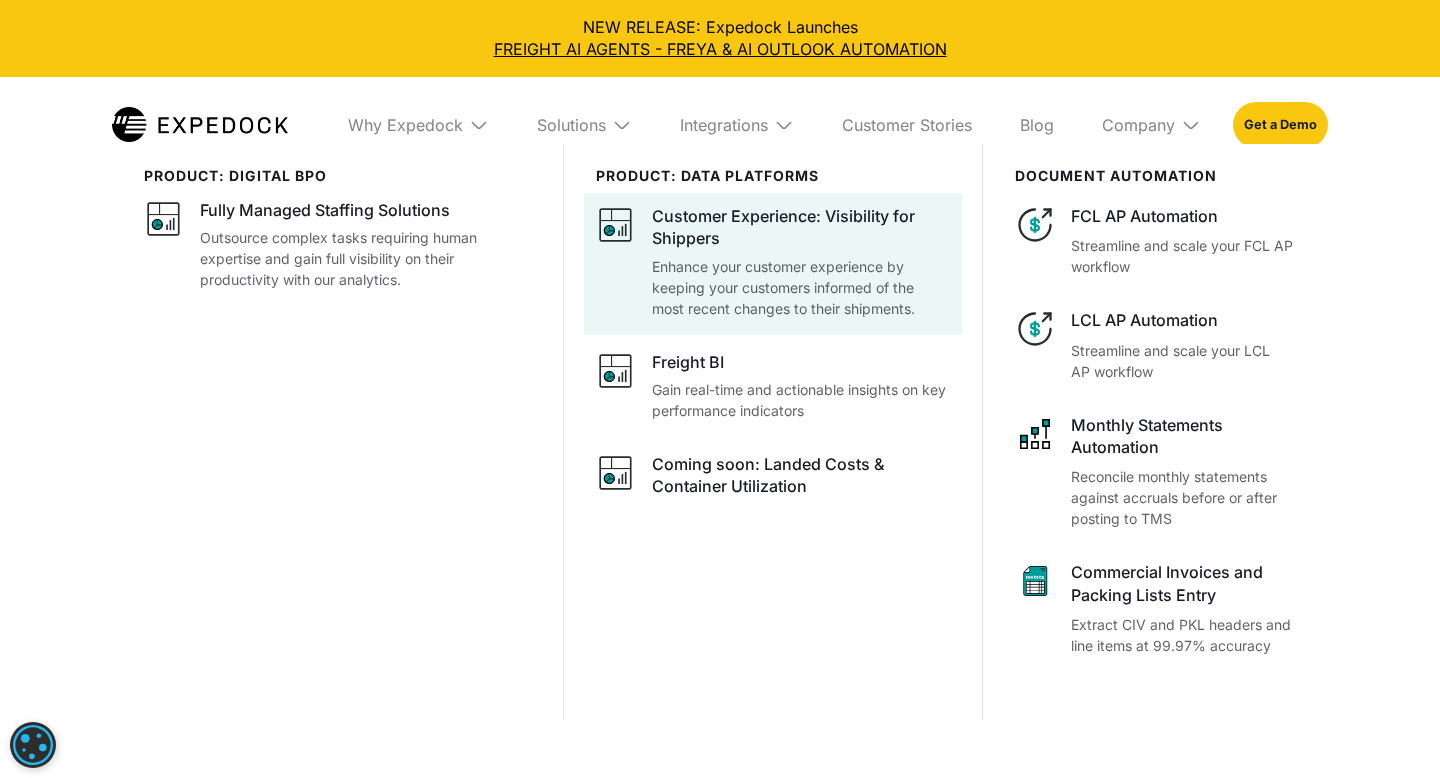 click on "Customer Experience: Visibility for Shippers" at bounding box center [801, 227] 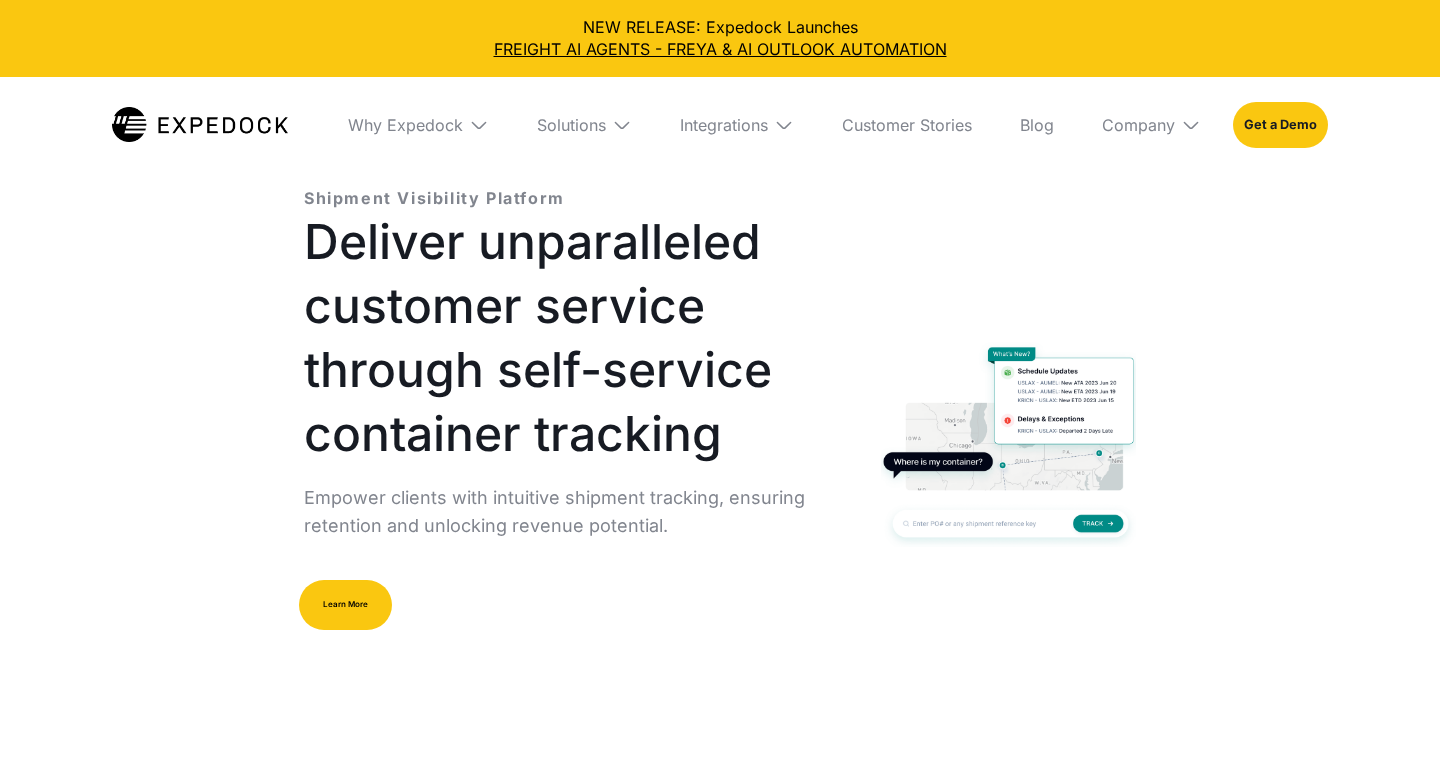 select 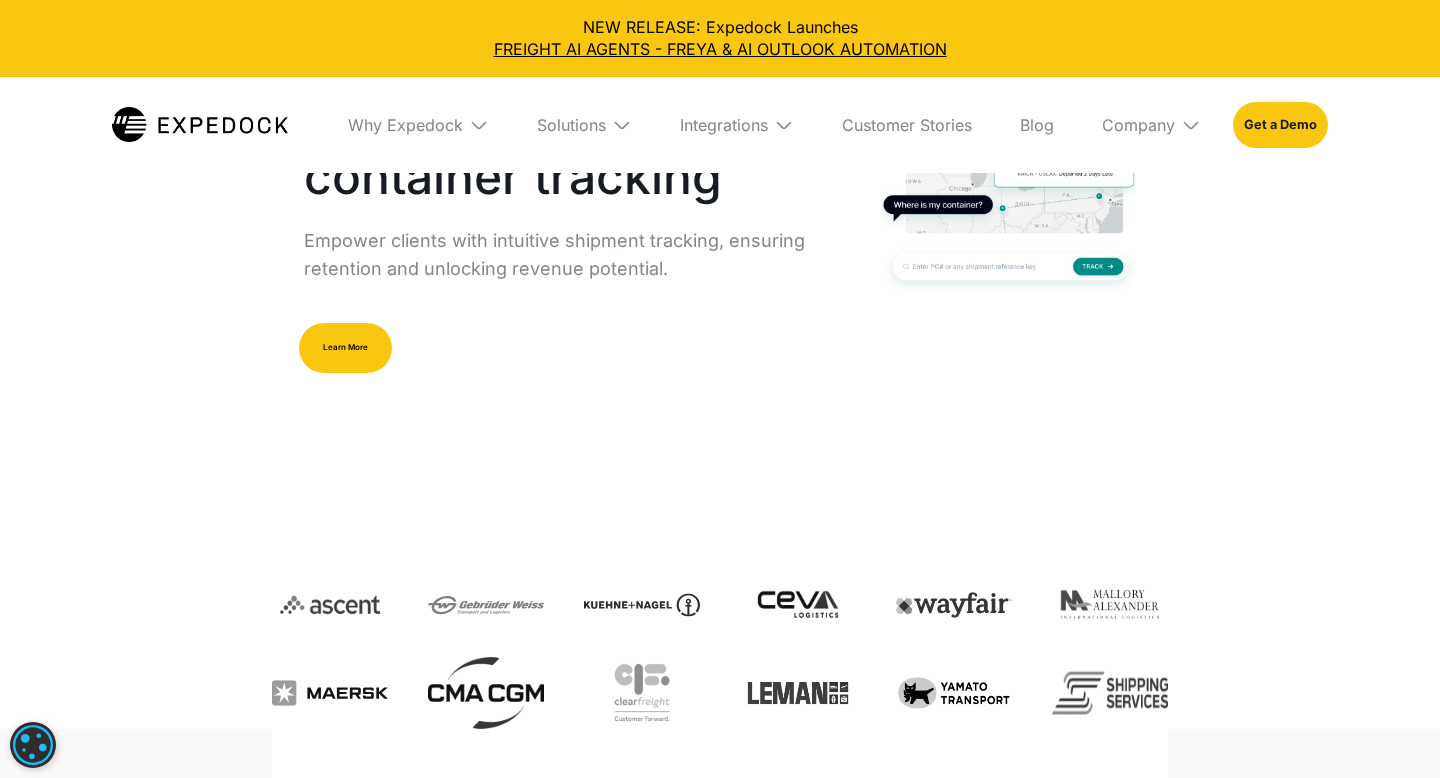 scroll, scrollTop: 839, scrollLeft: 0, axis: vertical 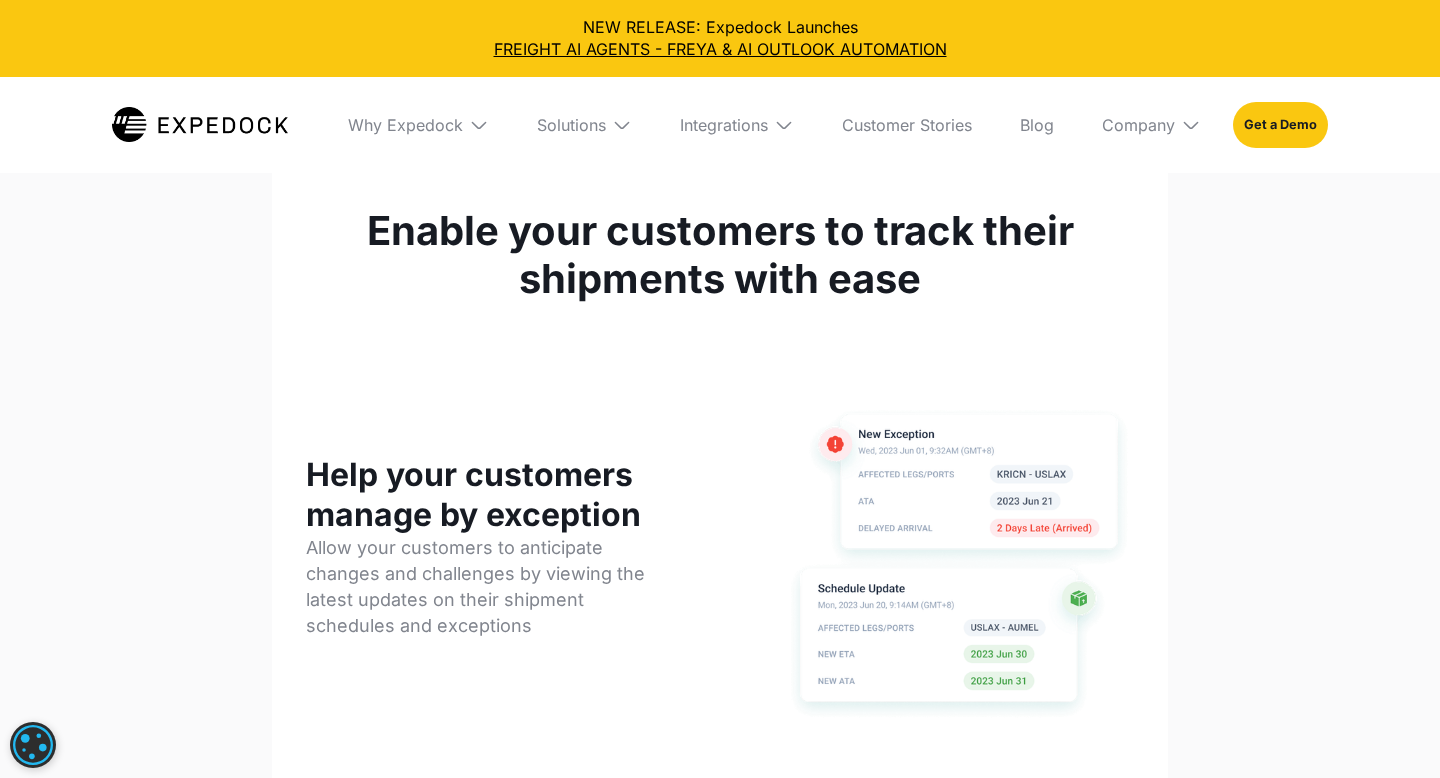 click at bounding box center [479, 125] 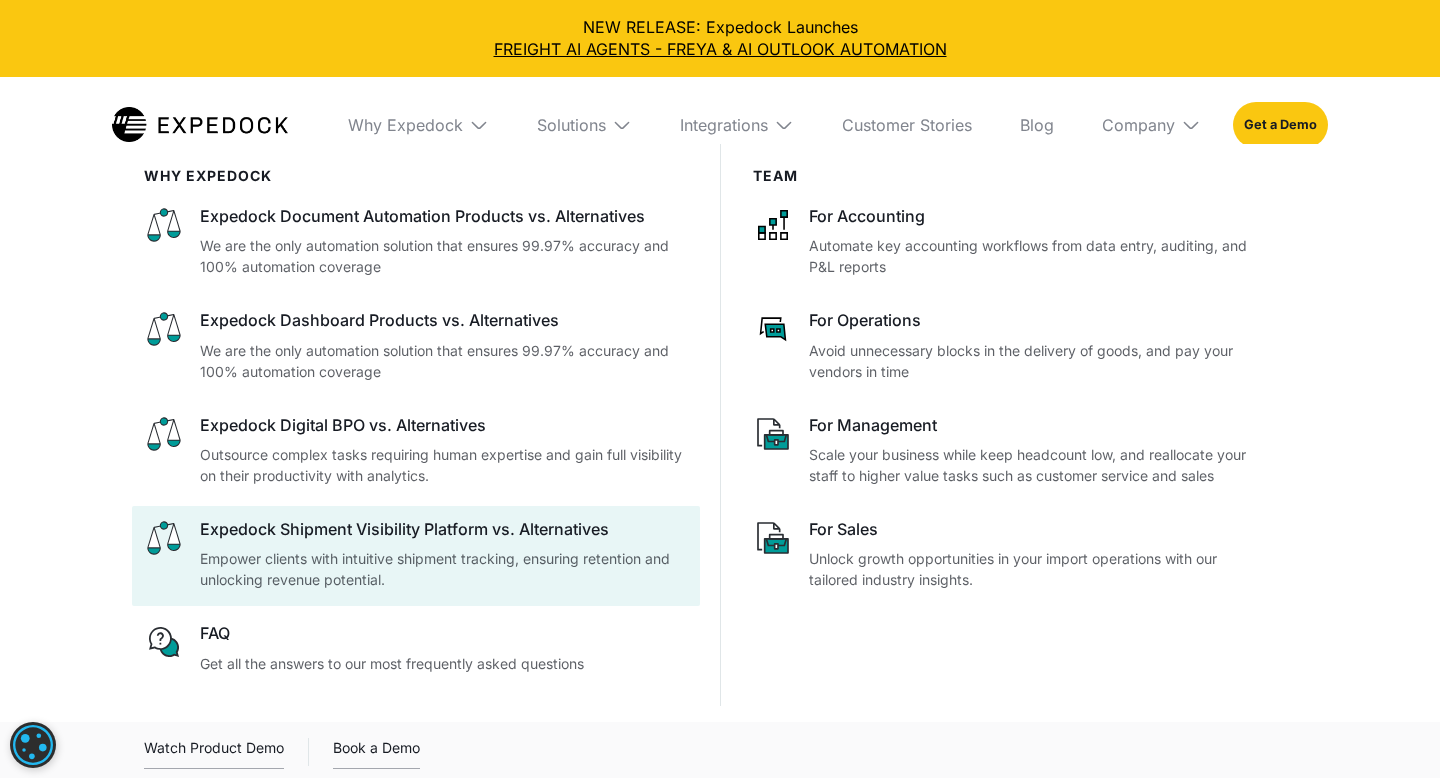 scroll, scrollTop: 1061, scrollLeft: 0, axis: vertical 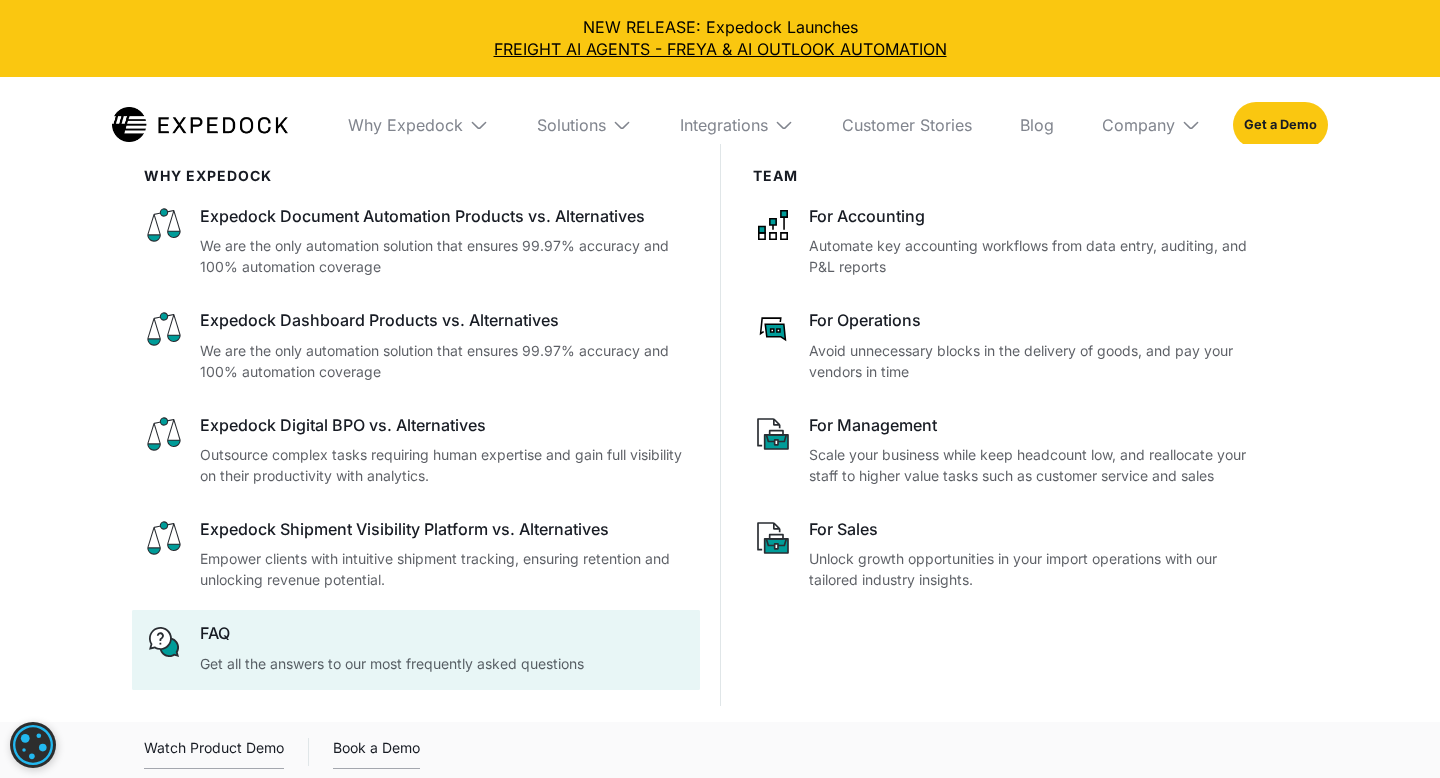 click on "FAQ" at bounding box center [444, 633] 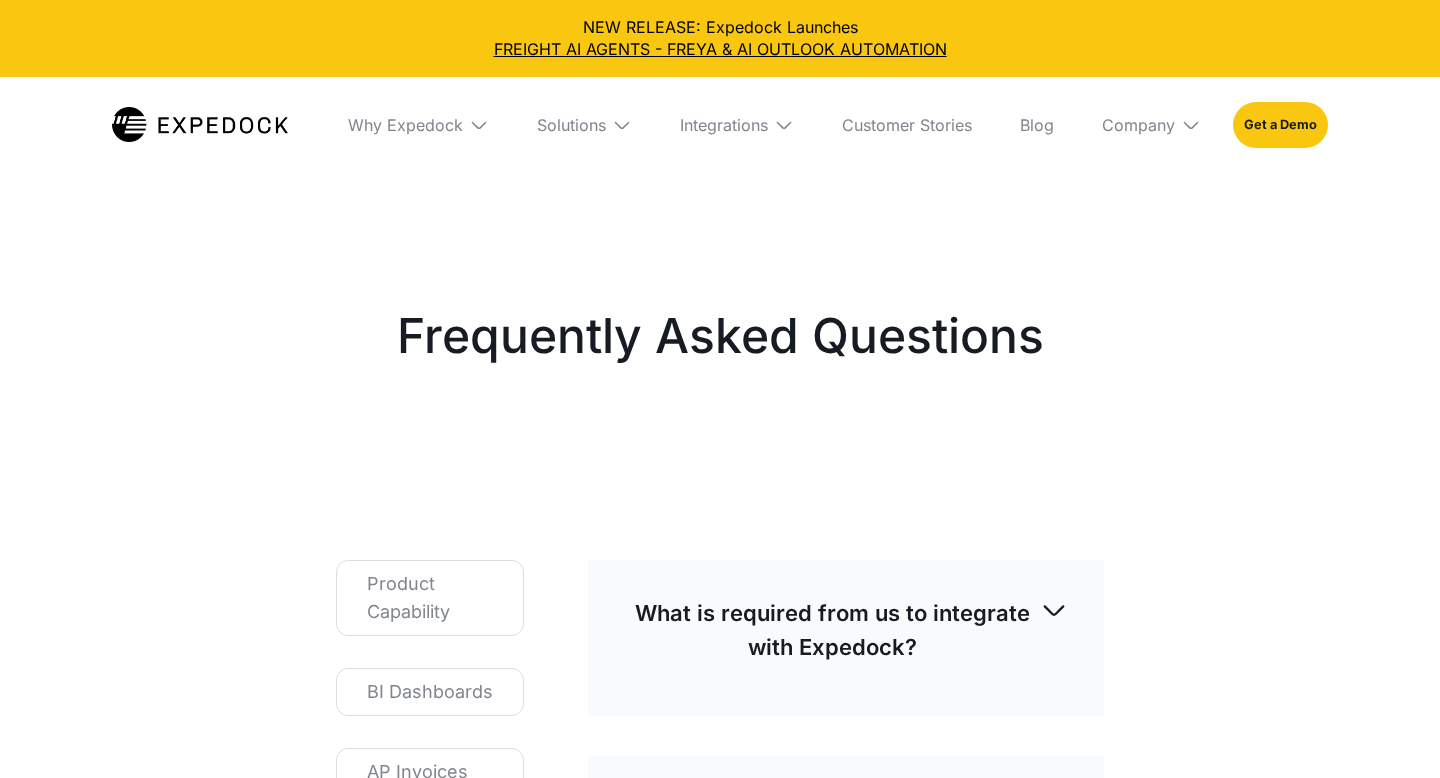 select 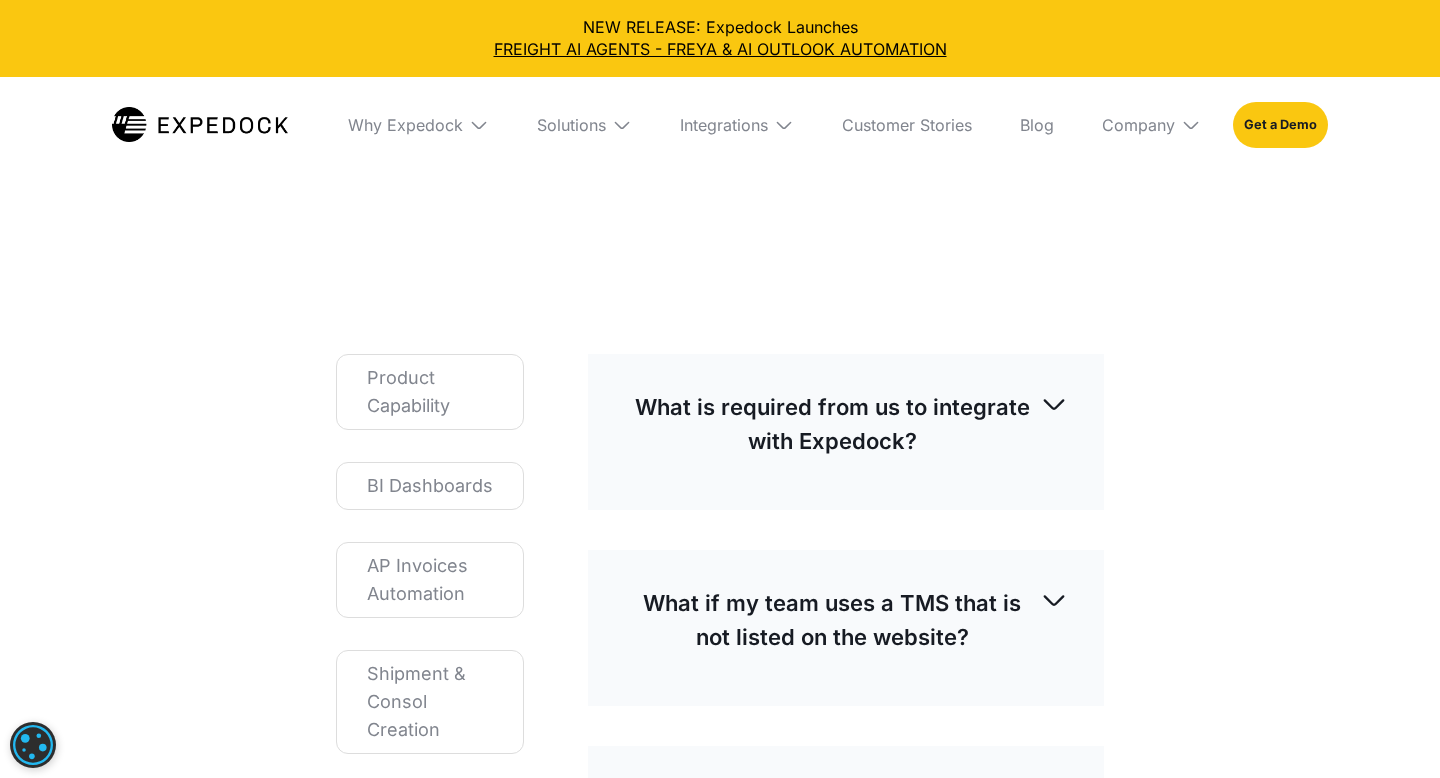 scroll, scrollTop: 218, scrollLeft: 0, axis: vertical 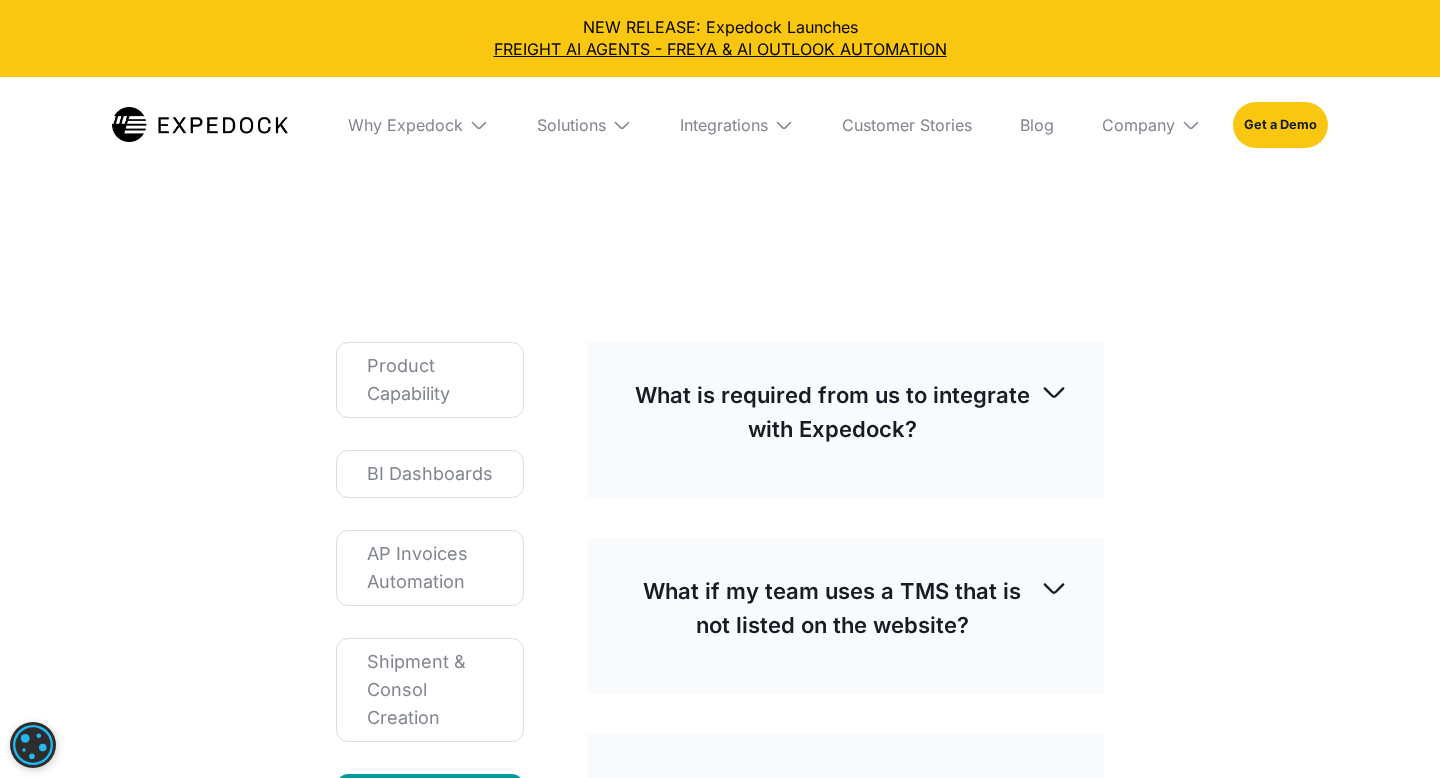 click on "What is required from us to integrate with Expedock? We need to be able to receive data from your TMS so that we can flag discrepancies, check for existing shipments, and generally find the right records to modify or upload attachments to. For Cargowise users: we either need your e-adaptor to send XMLs to our server, or you could provide us with access to your Cargowise read-only database. For non-Cargowise users (custom TMS, Shipthis, Magaya, etc.): we need a test environment so that we can send test data and modify as necessary. We may need documentation and/or resources to answer our questions about the technical details of the system we’re integrating. Middleware Example: Same as outbound costing + middleware cost around $100 subscription. We need to be able to send data to your TMS via an API. We need a test user account so that we can replicate how an end user would see the effect of our integrations as closely as possible." at bounding box center (846, 420) 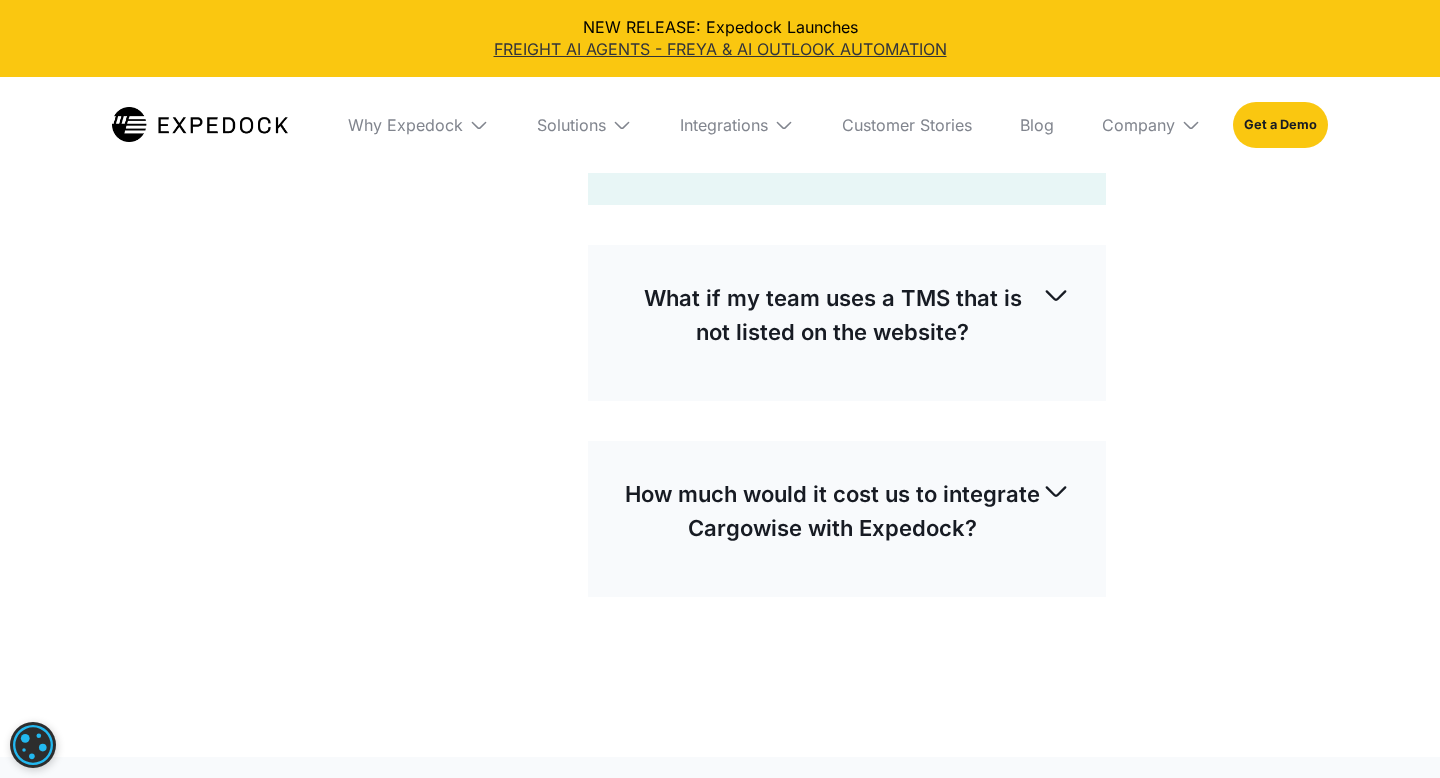scroll, scrollTop: 1295, scrollLeft: 0, axis: vertical 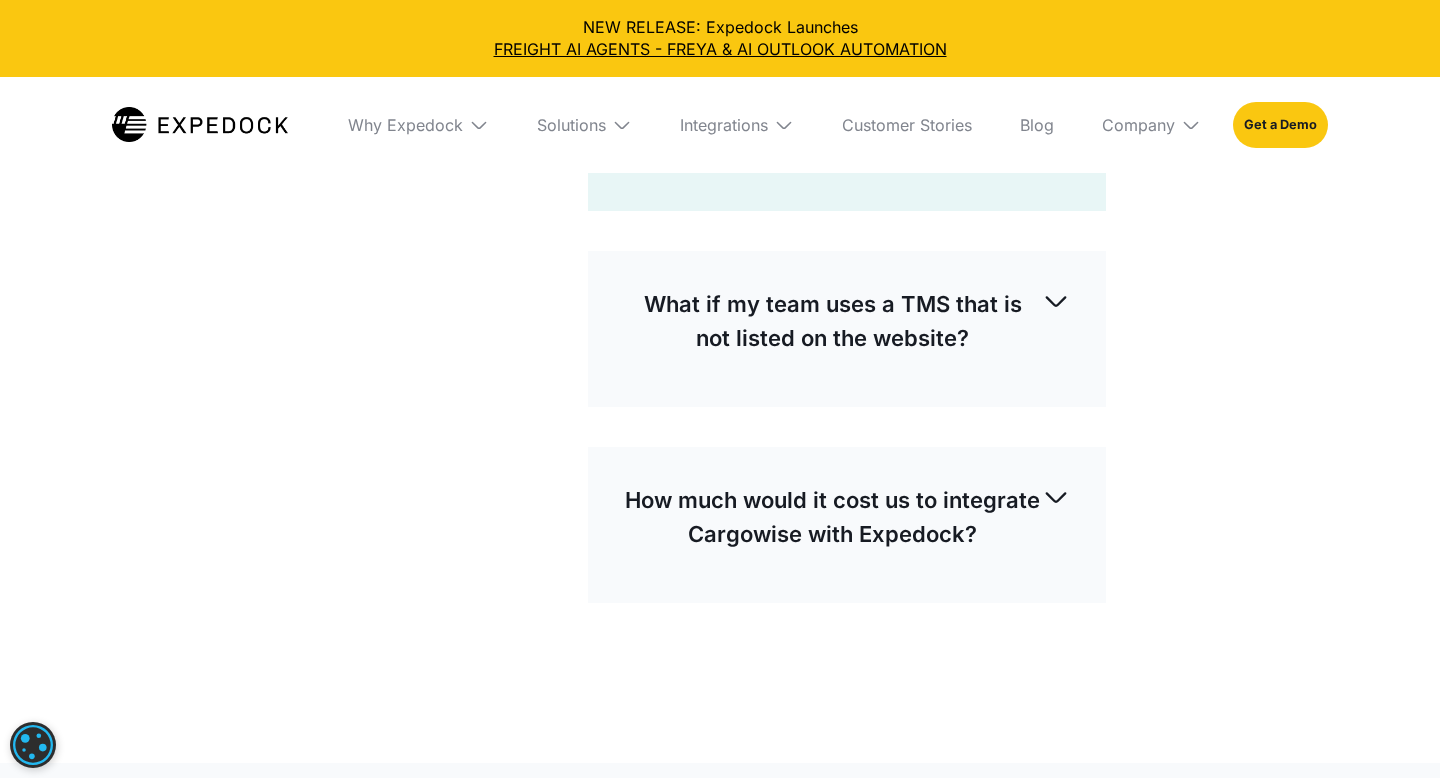 click on "How much would it cost us to integrate Cargowise with Expedock?" at bounding box center [833, 517] 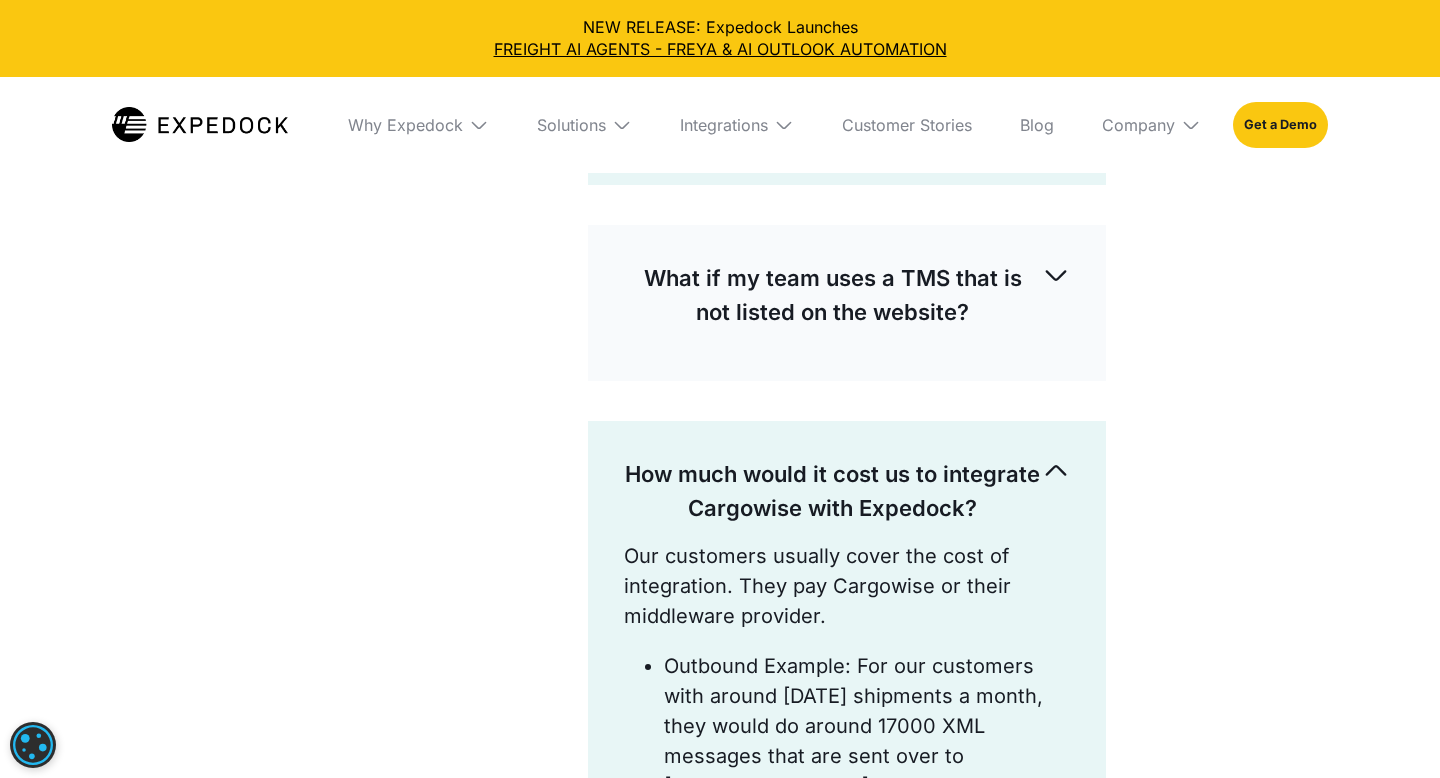 scroll, scrollTop: 1318, scrollLeft: 0, axis: vertical 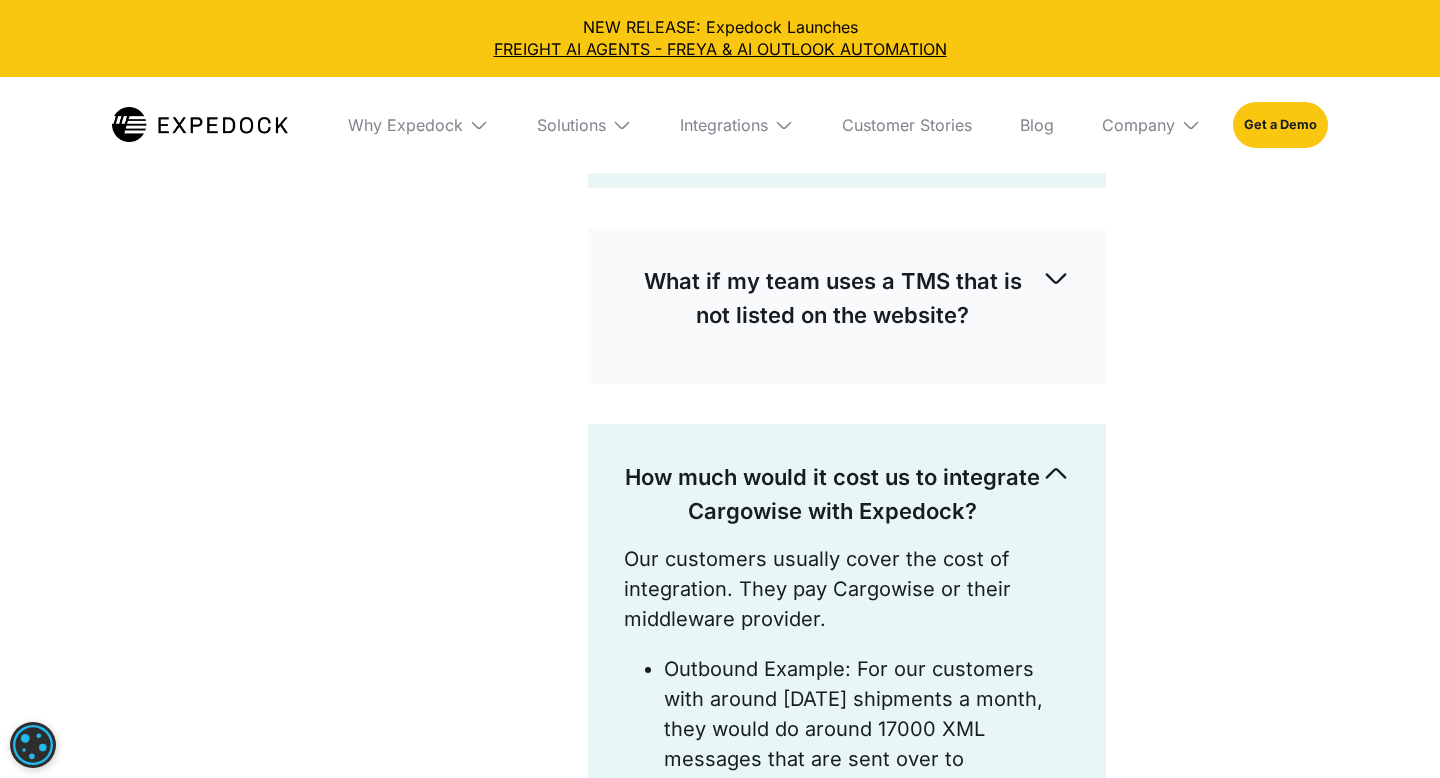 click on "What if my team uses a TMS that is not listed on the website?" at bounding box center (833, 298) 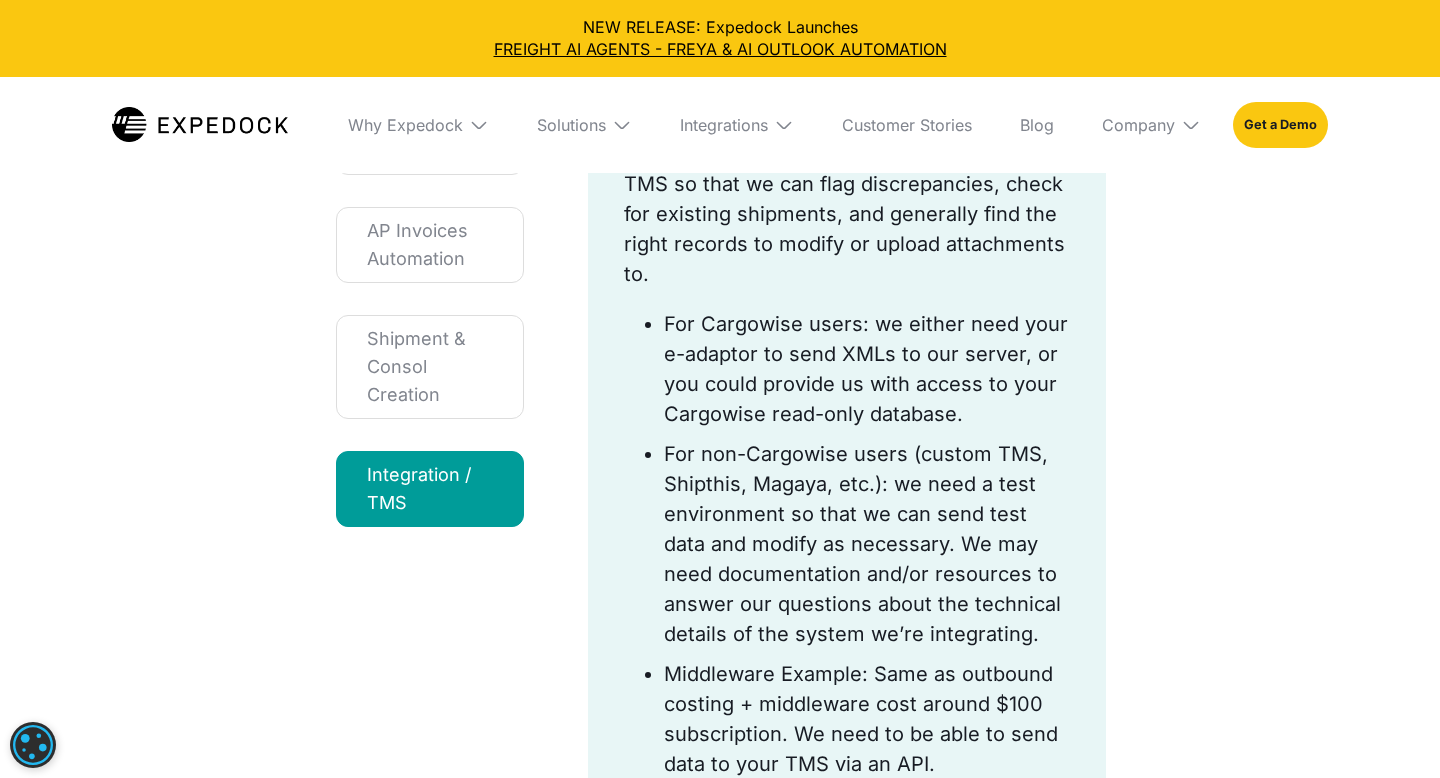 scroll, scrollTop: 347, scrollLeft: 0, axis: vertical 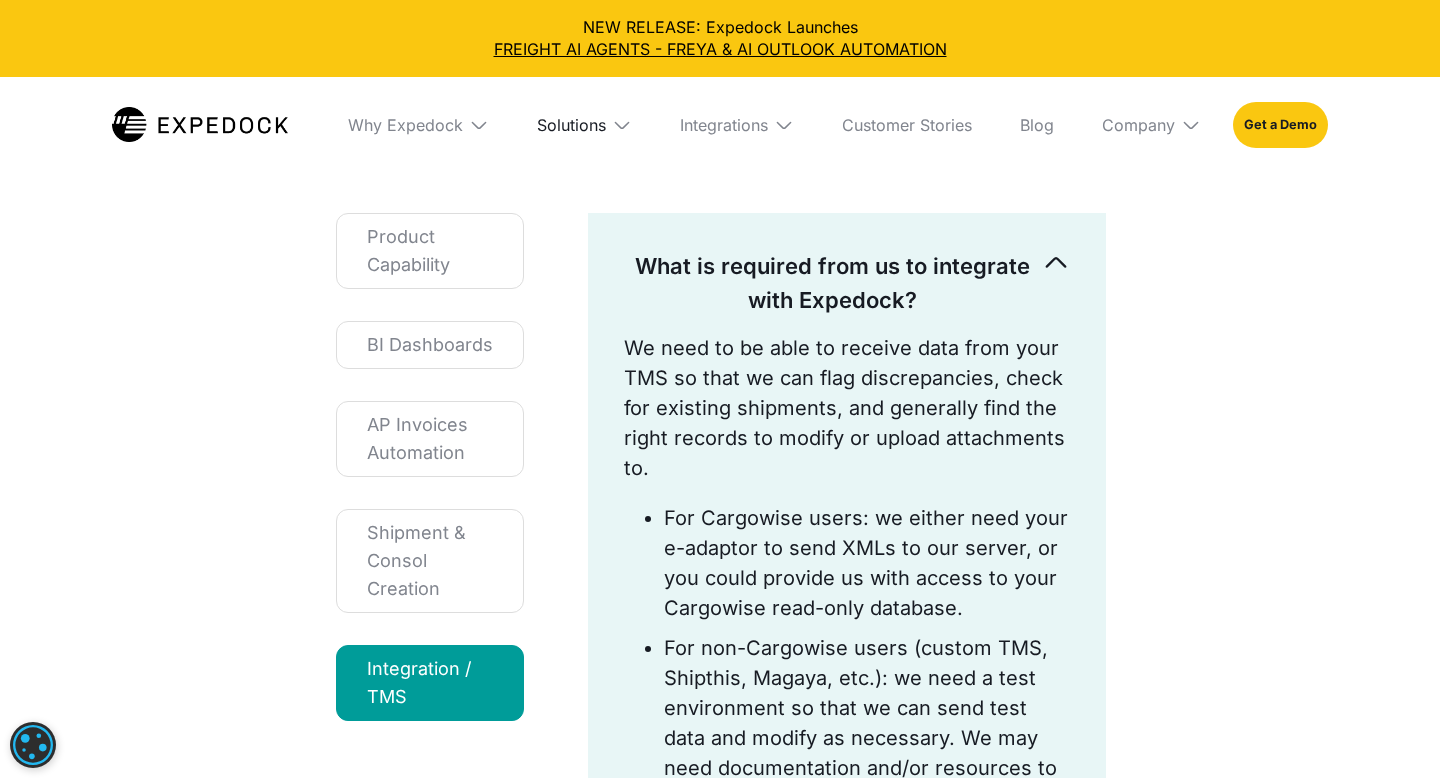click on "Solutions" at bounding box center [571, 125] 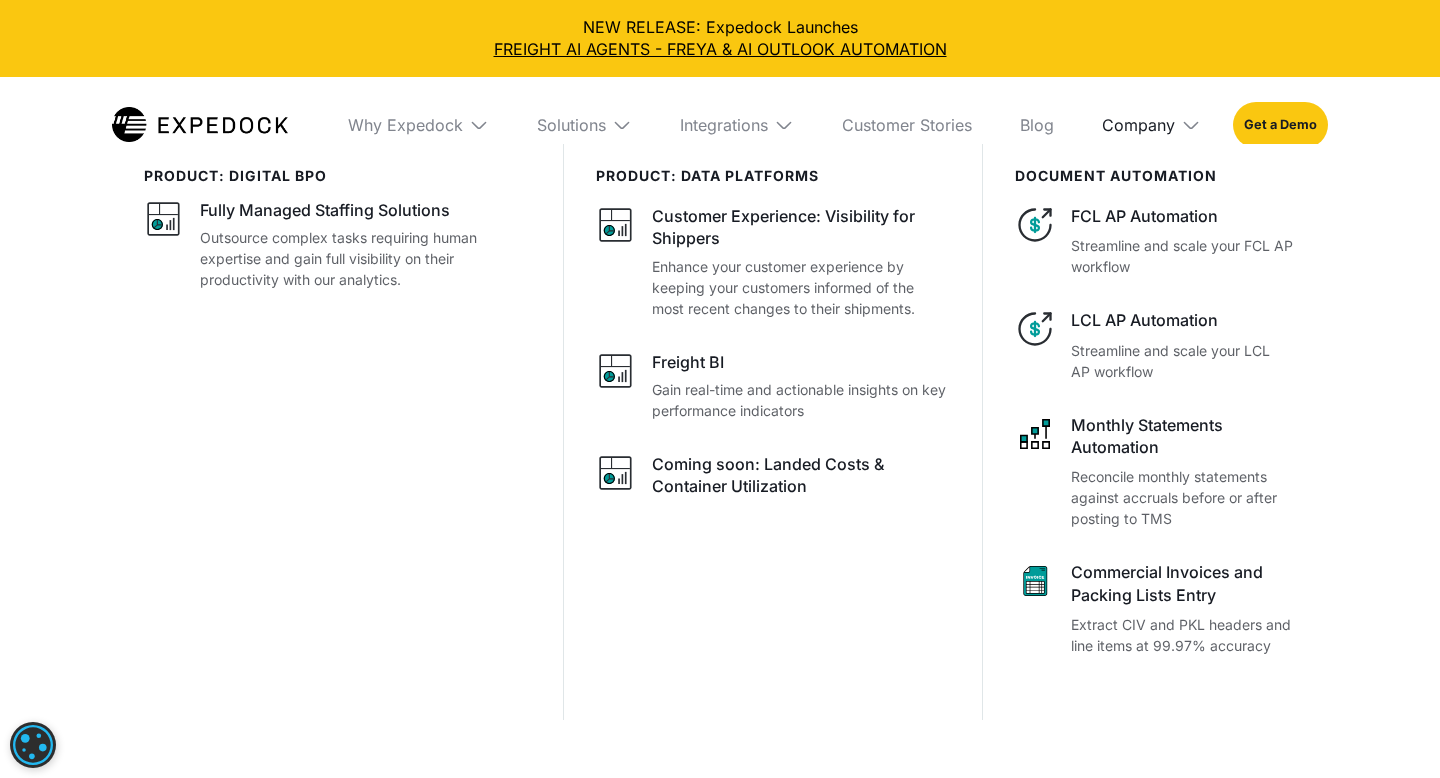 click on "Company" at bounding box center [1138, 125] 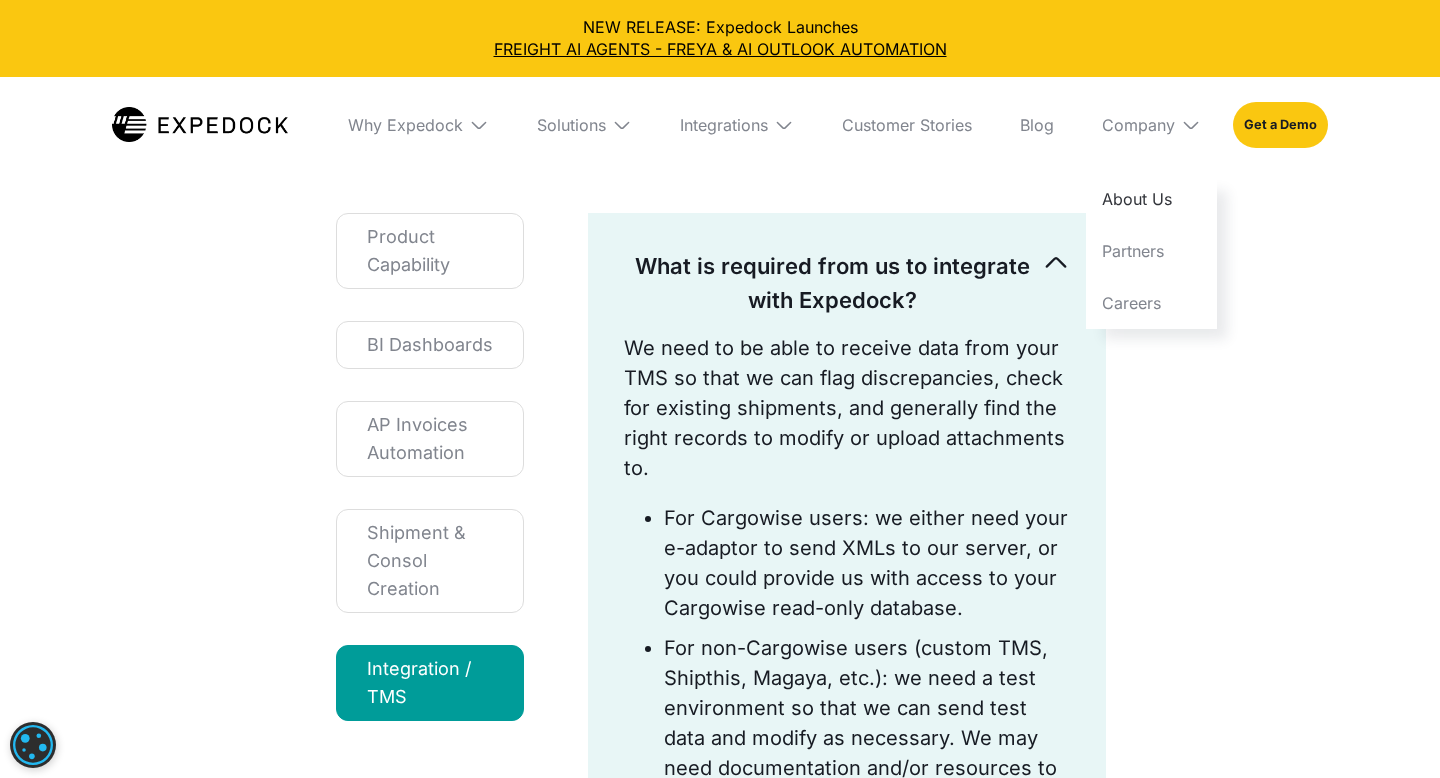 click on "About Us" at bounding box center (1151, 199) 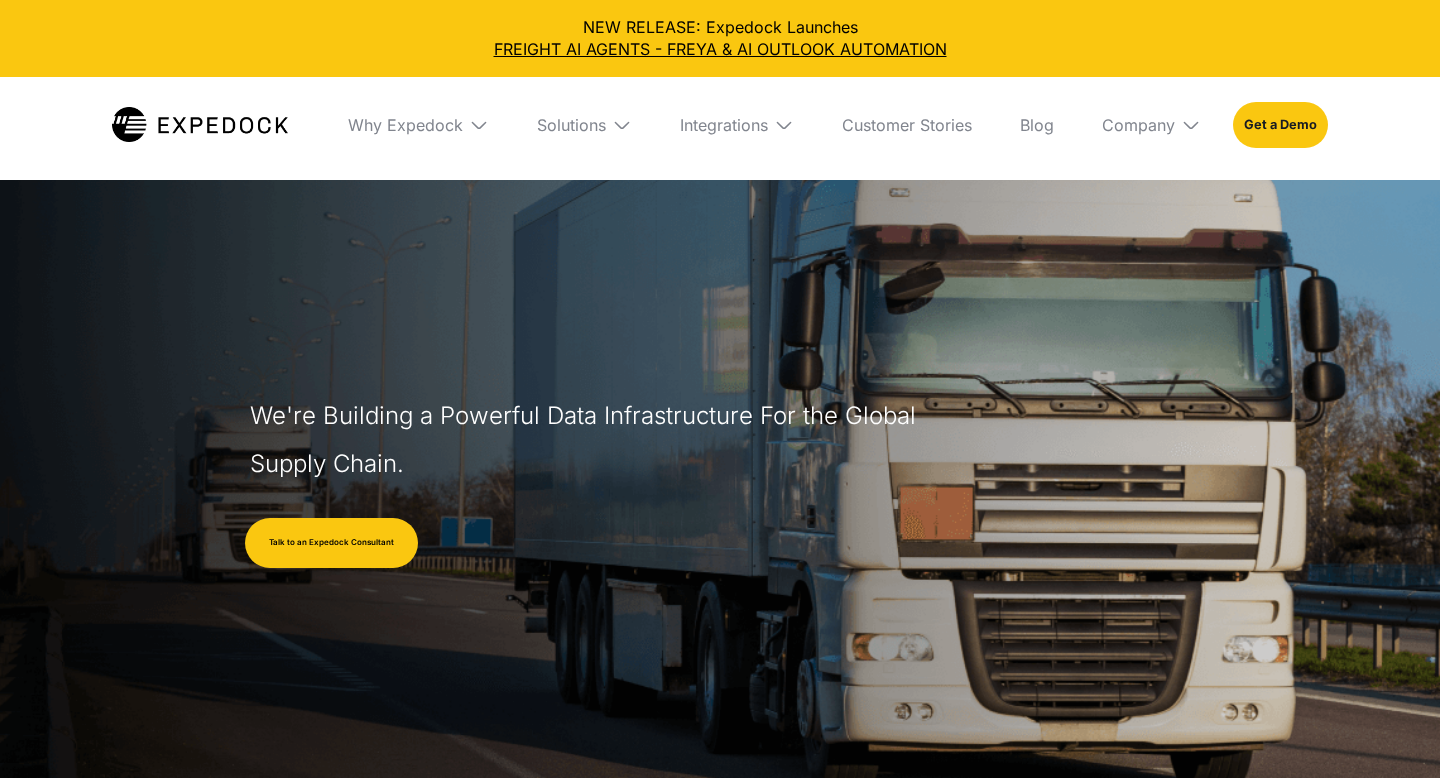 select 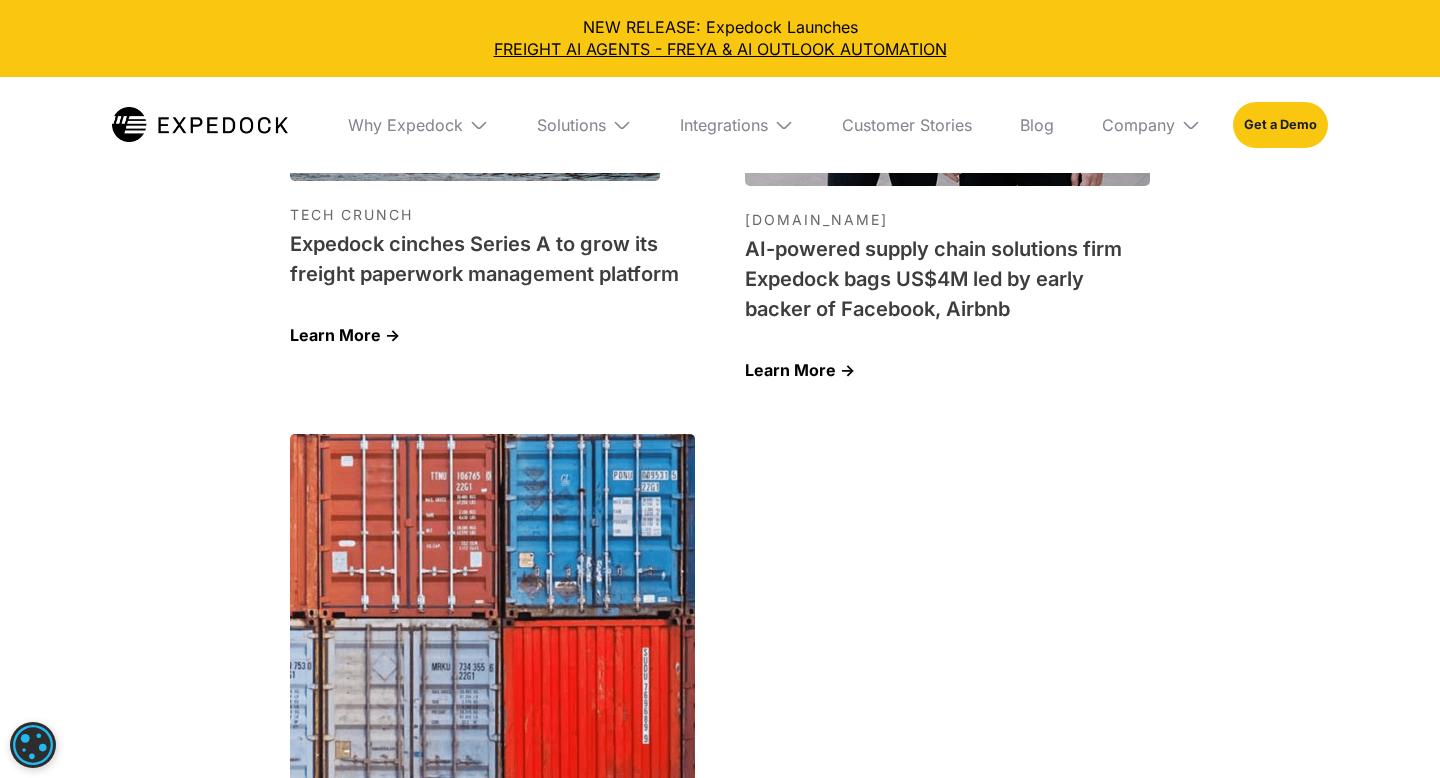 scroll, scrollTop: 7017, scrollLeft: 0, axis: vertical 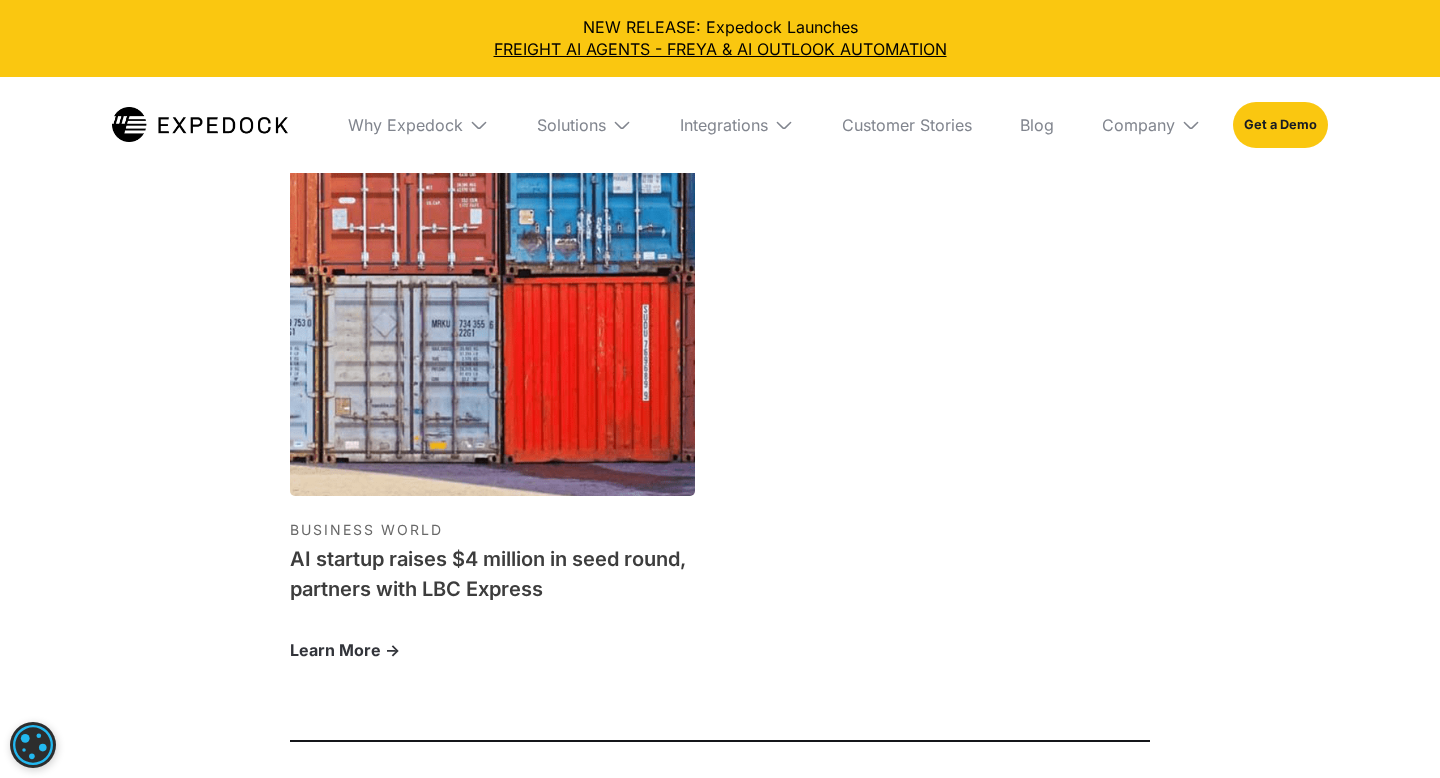 click on "BUSINESS WORLD" at bounding box center (492, 530) 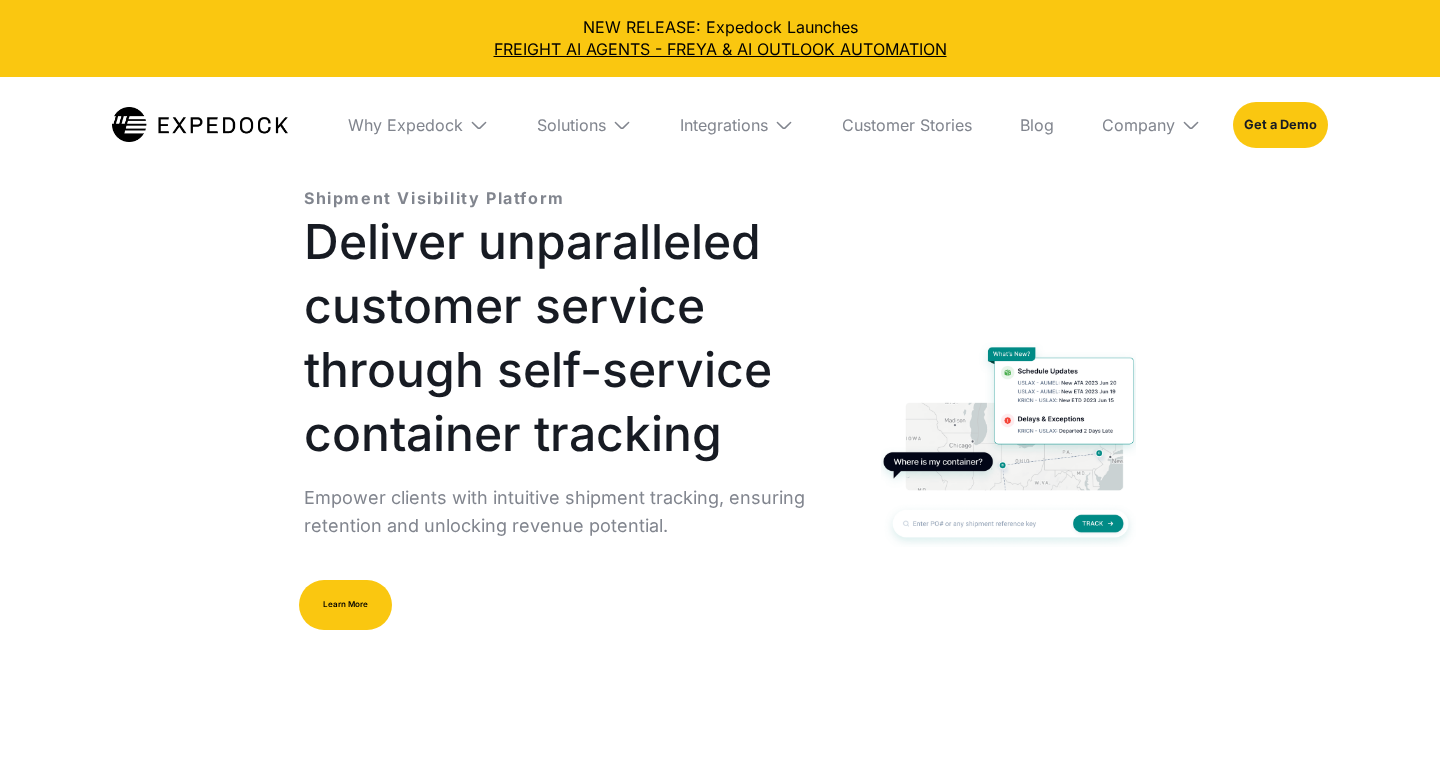 select 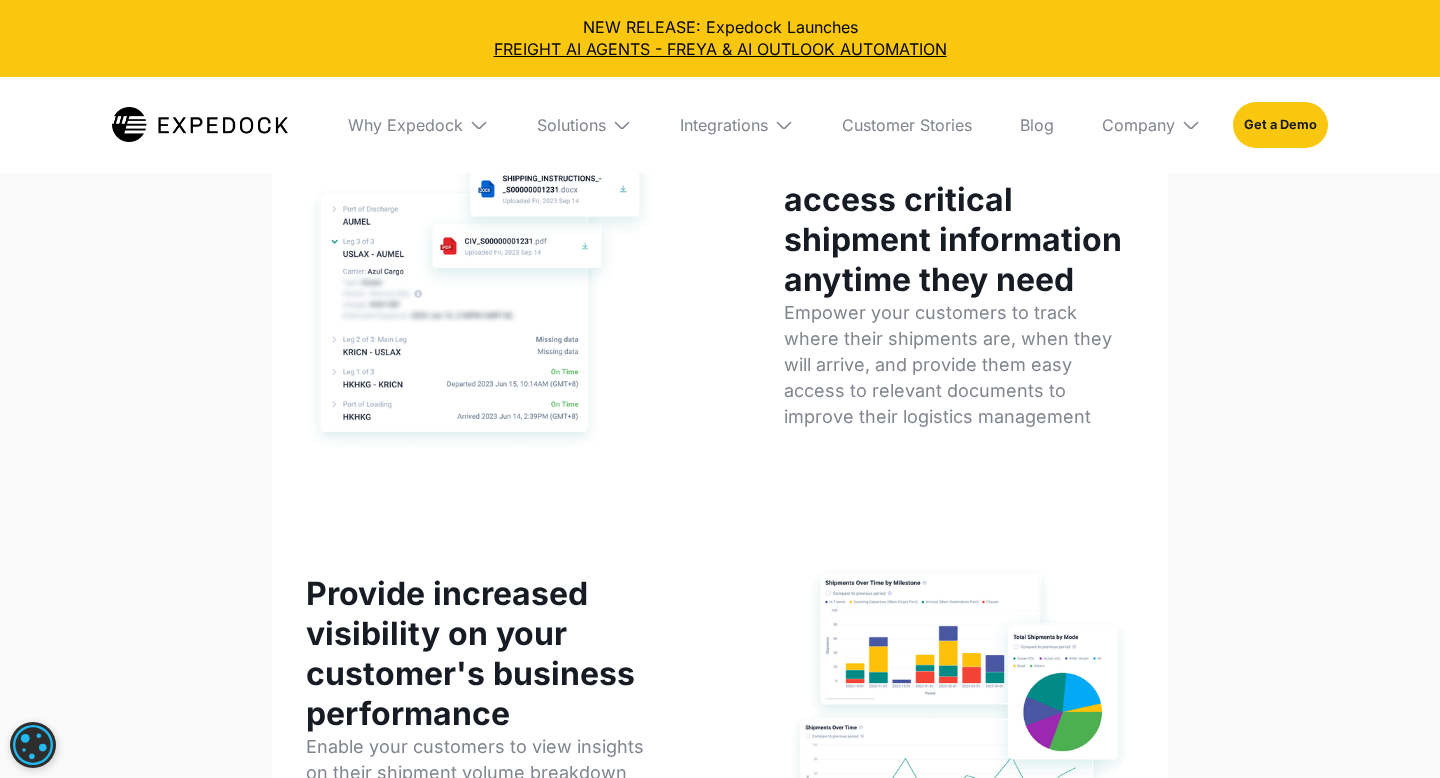 scroll, scrollTop: 1873, scrollLeft: 0, axis: vertical 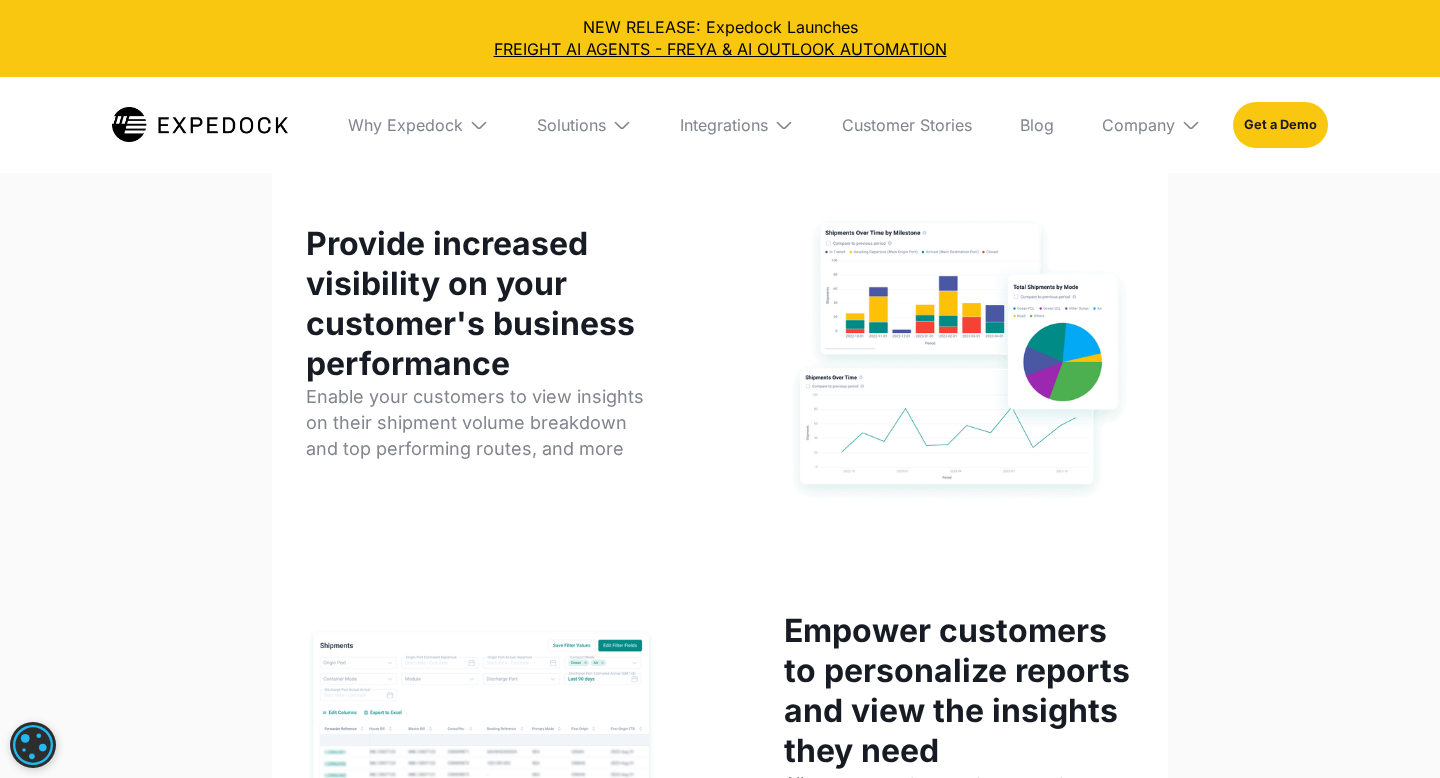 click at bounding box center [959, 359] 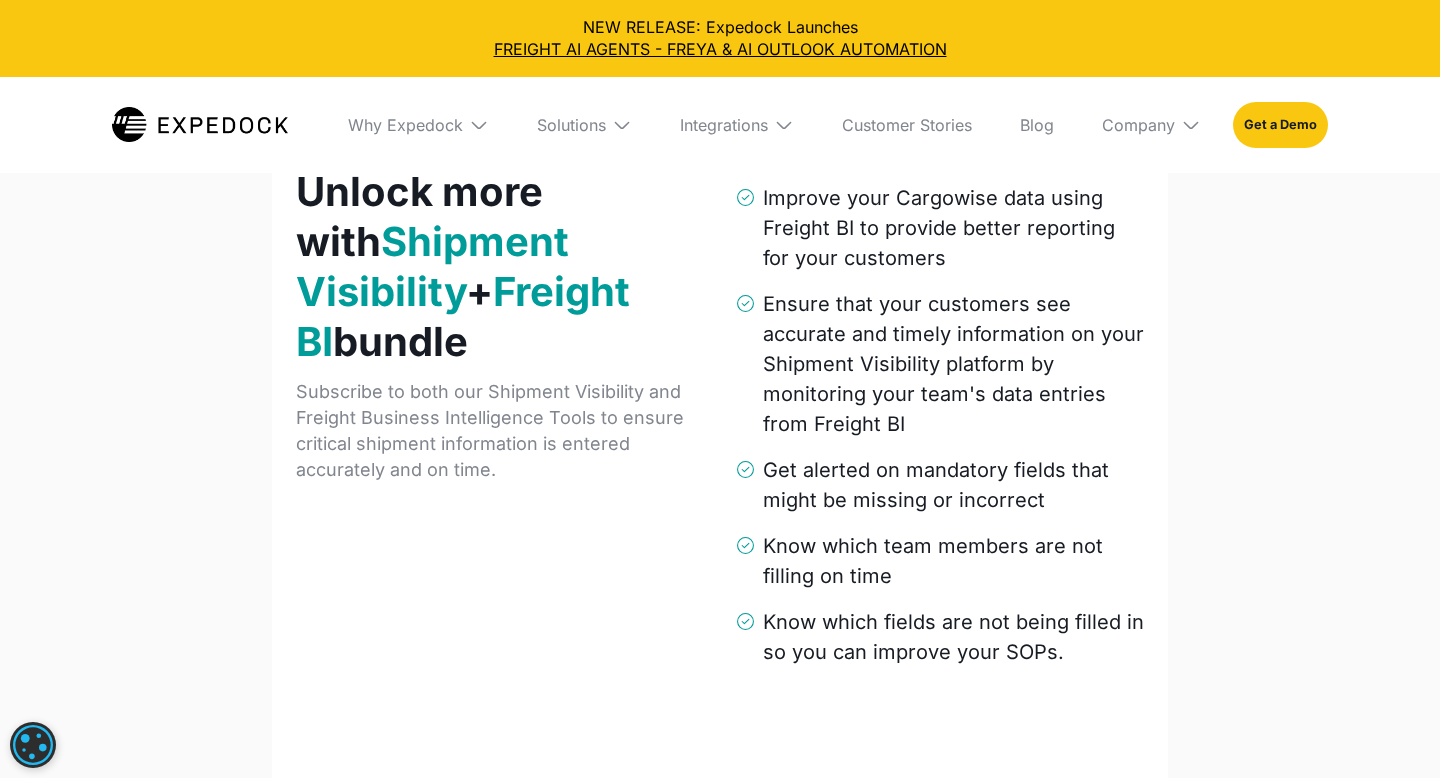scroll, scrollTop: 2270, scrollLeft: 0, axis: vertical 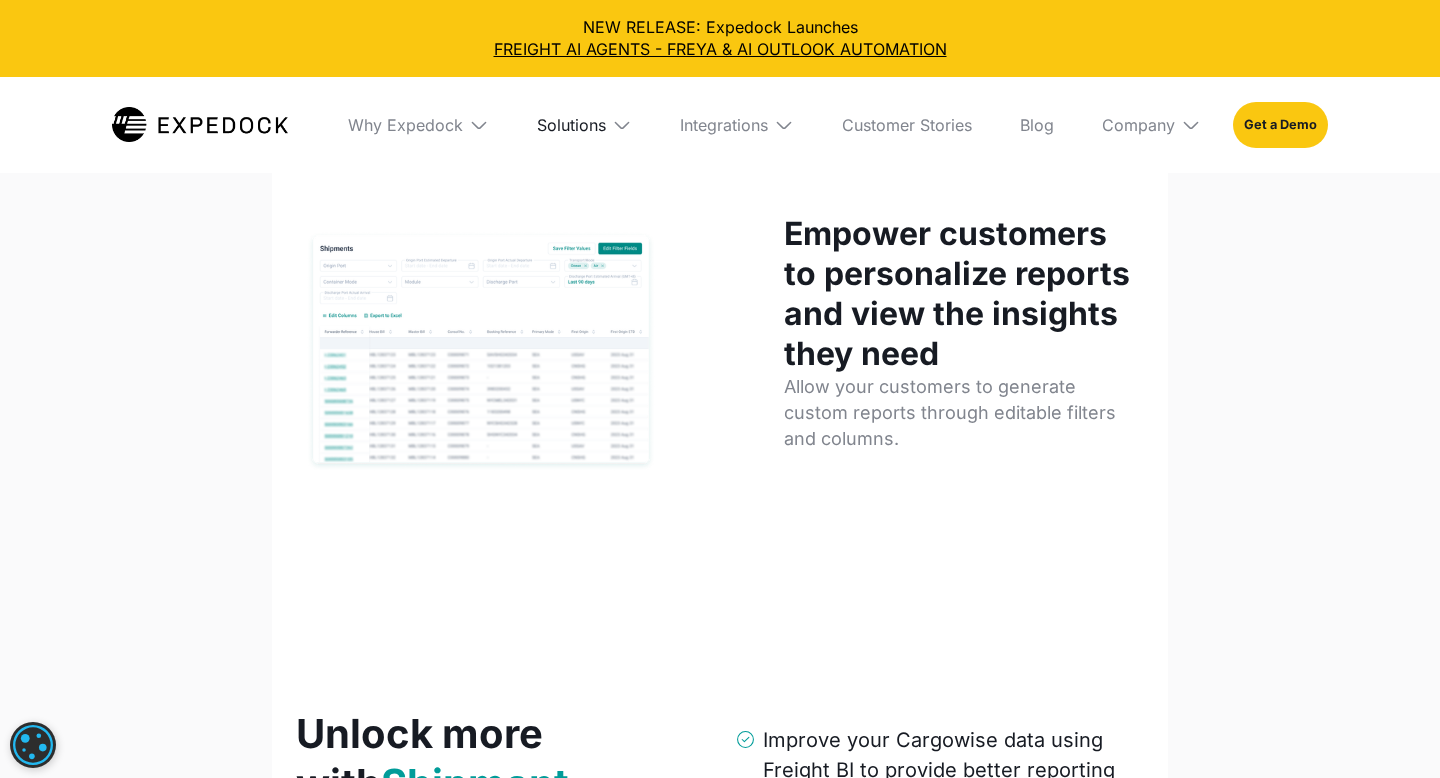 click on "Solutions" at bounding box center [571, 125] 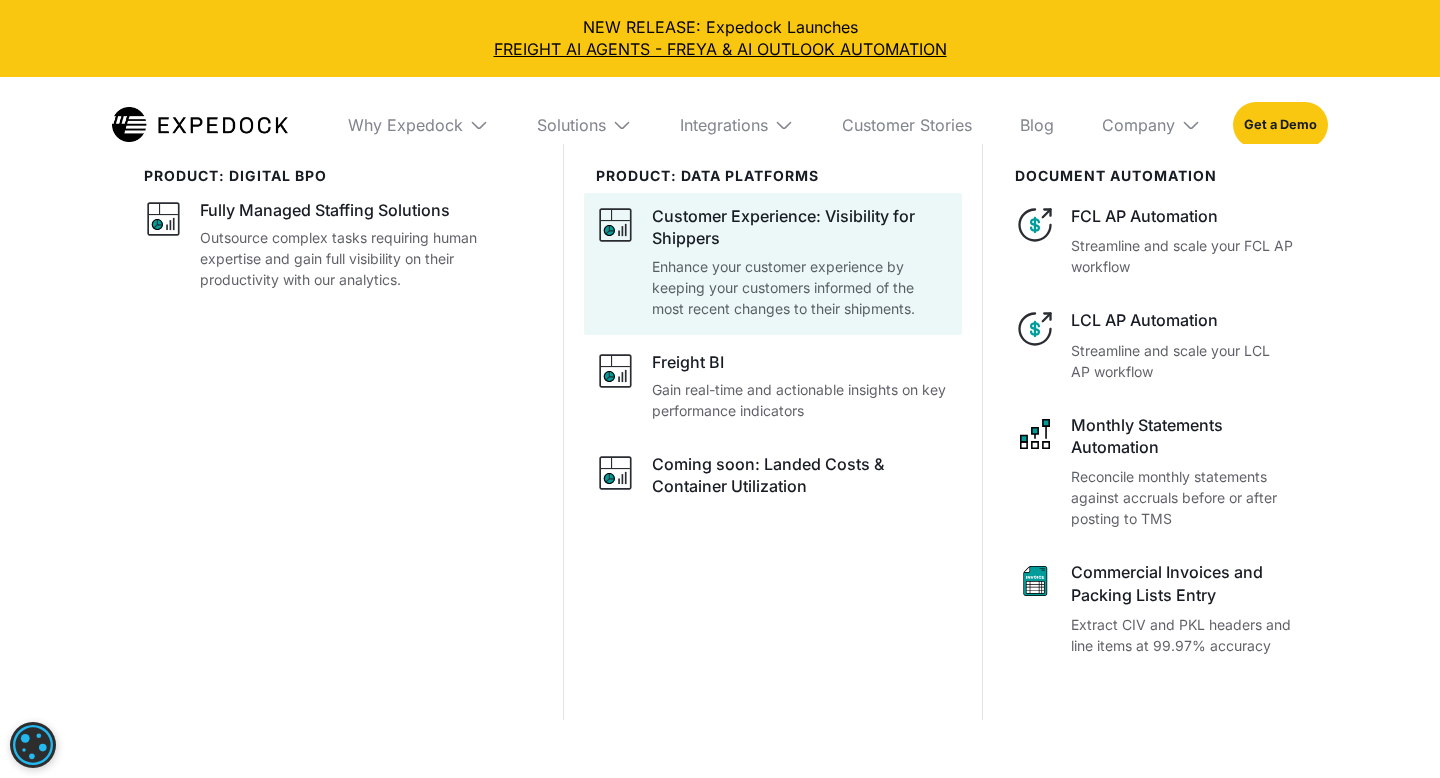 click on "Customer Experience: Visibility for Shippers" at bounding box center [801, 227] 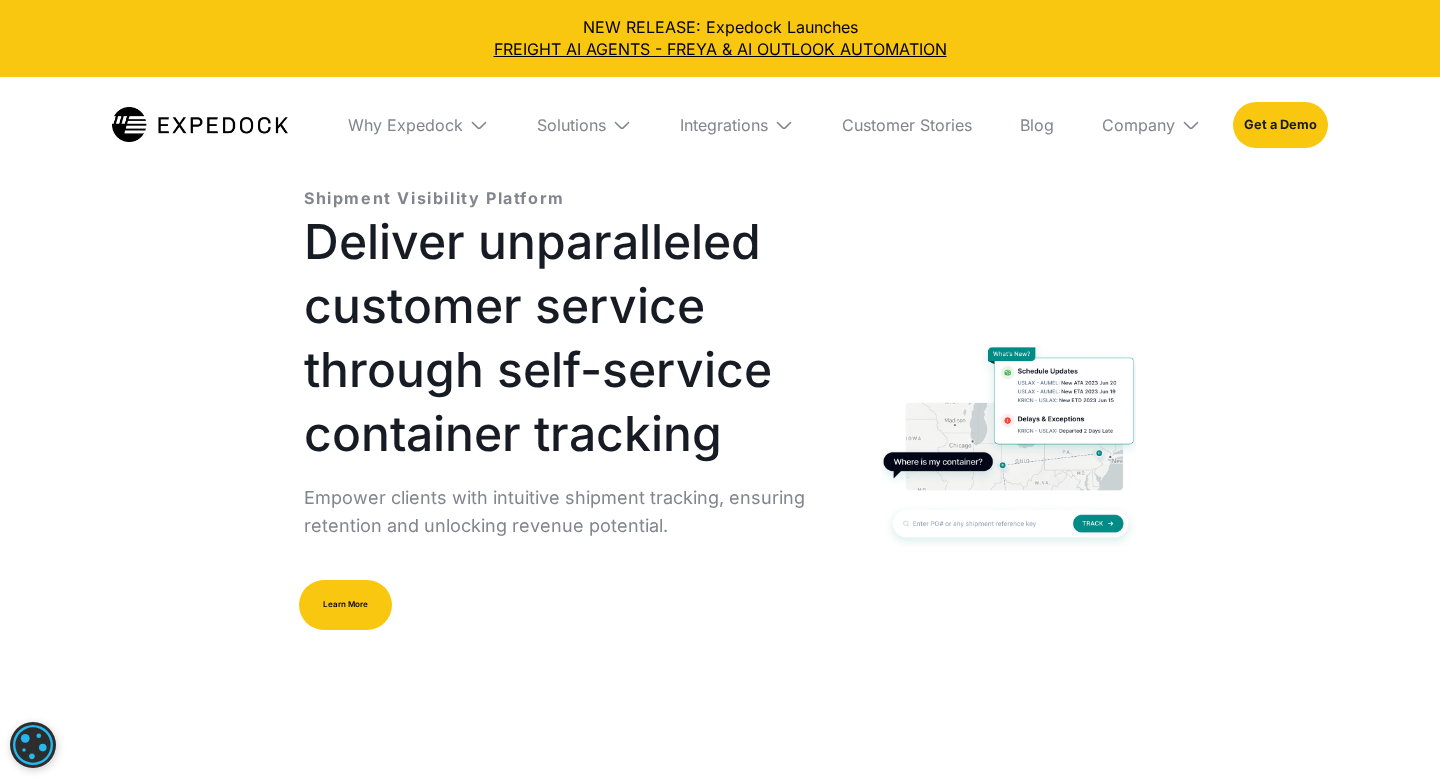 select 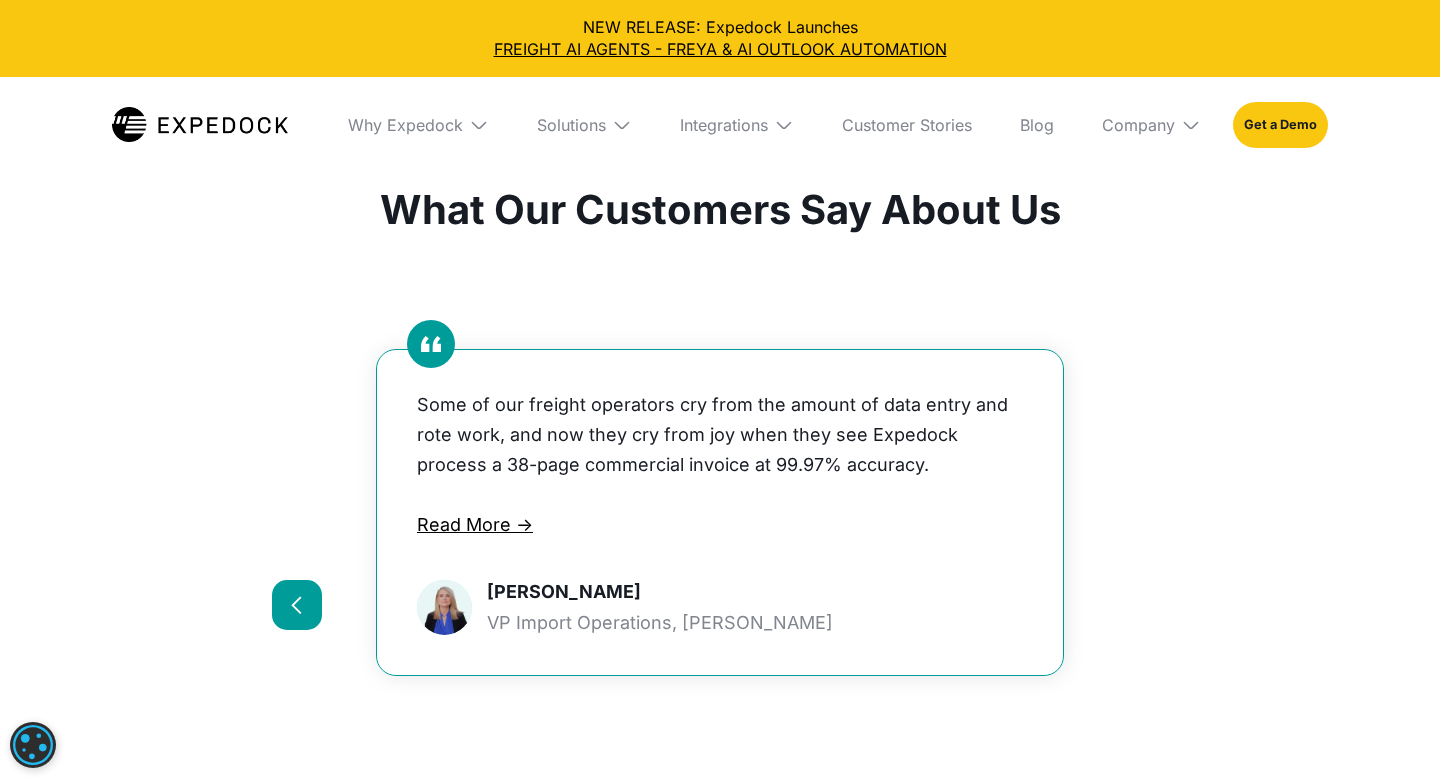 scroll, scrollTop: 4476, scrollLeft: 0, axis: vertical 